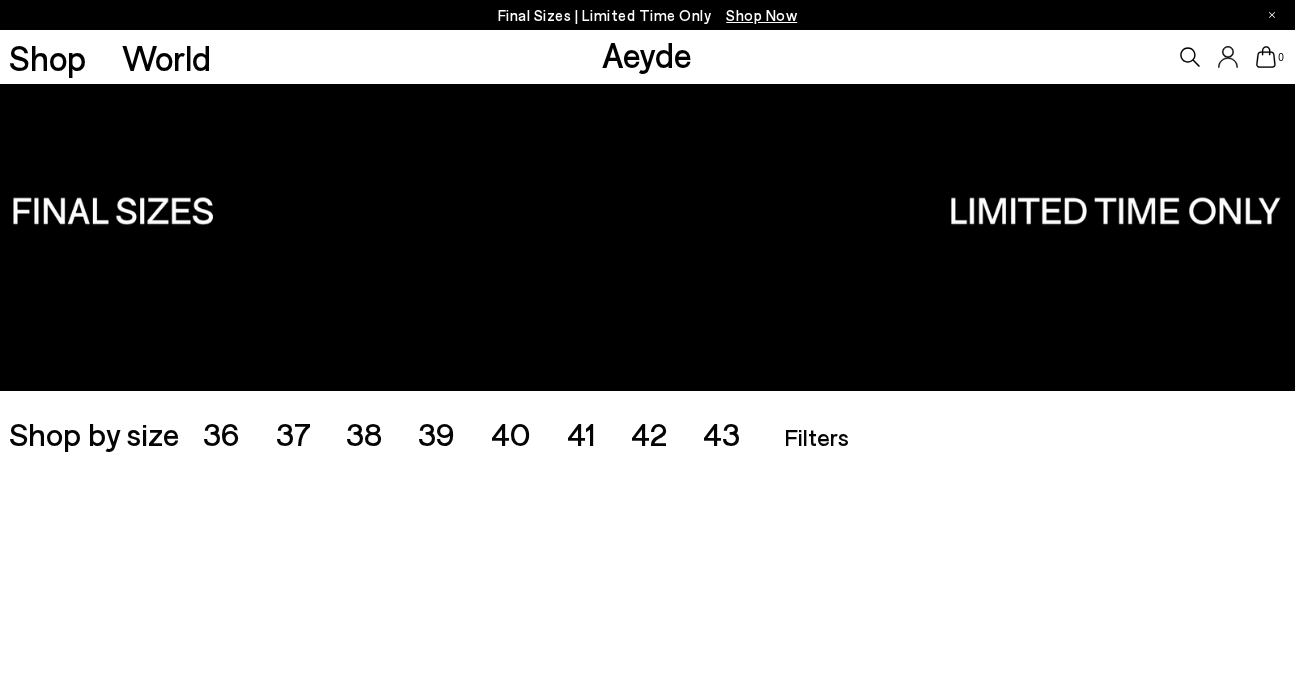 scroll, scrollTop: 0, scrollLeft: 0, axis: both 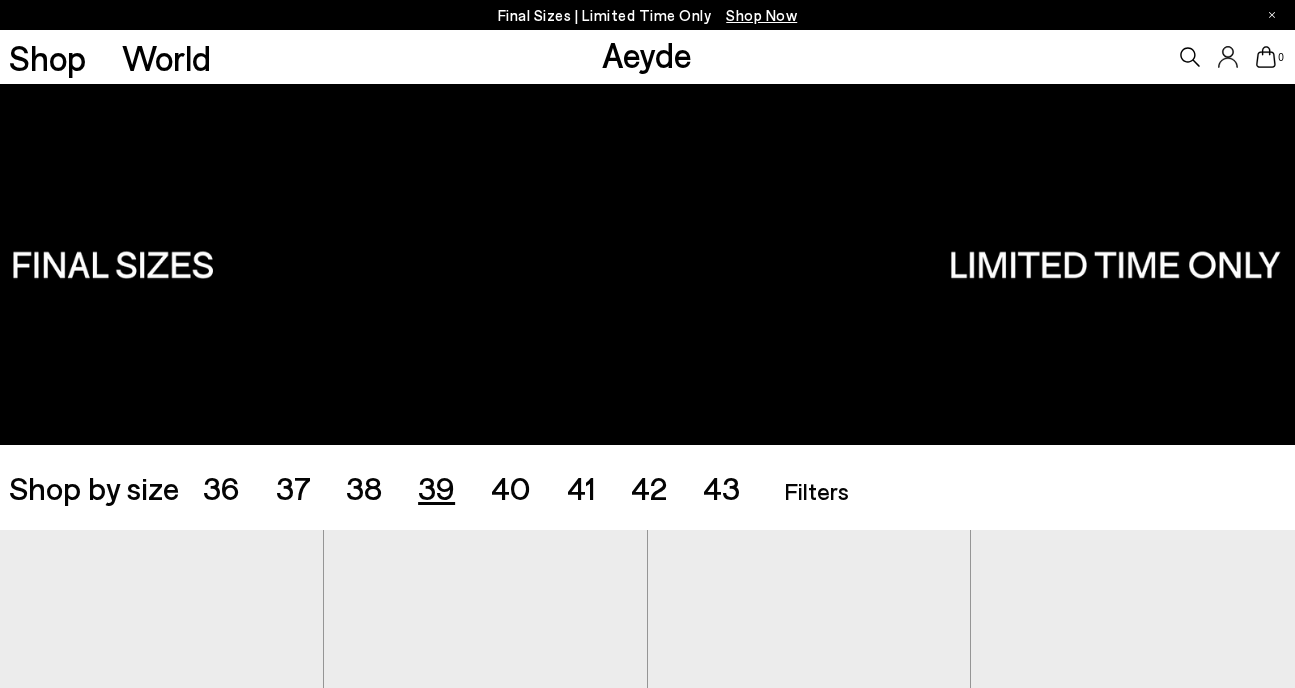 click on "39" at bounding box center [436, 487] 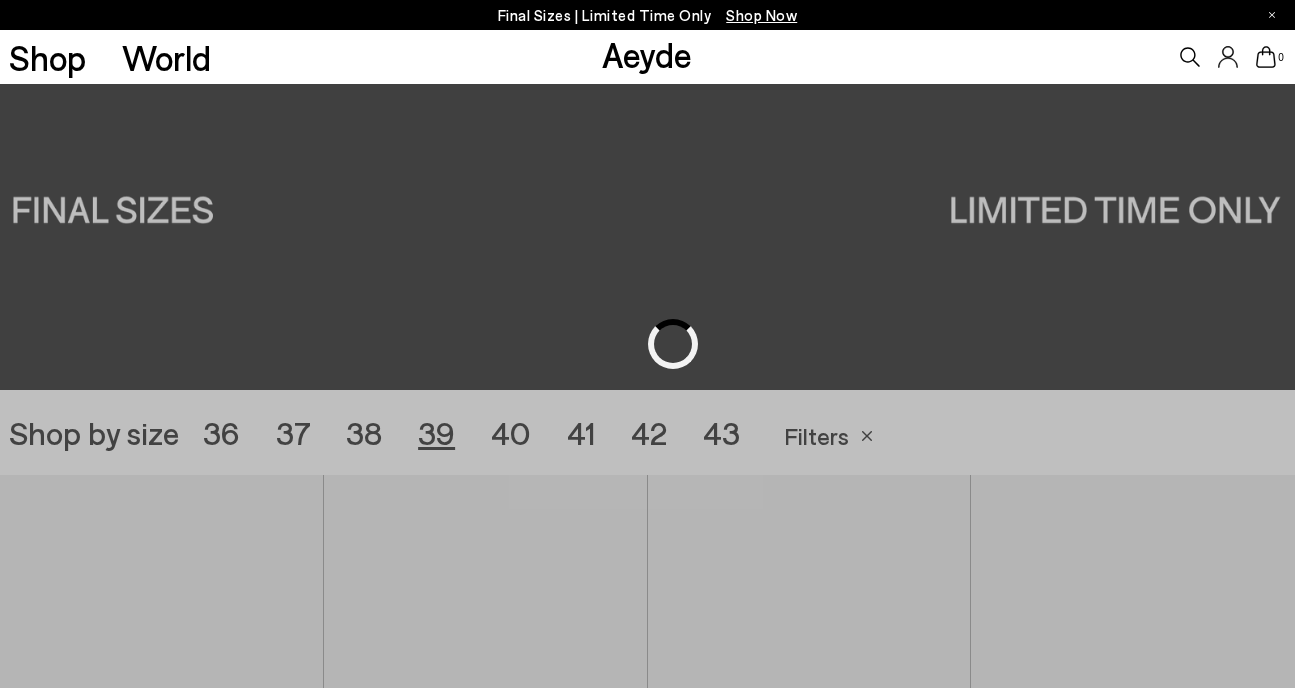 scroll, scrollTop: 277, scrollLeft: 0, axis: vertical 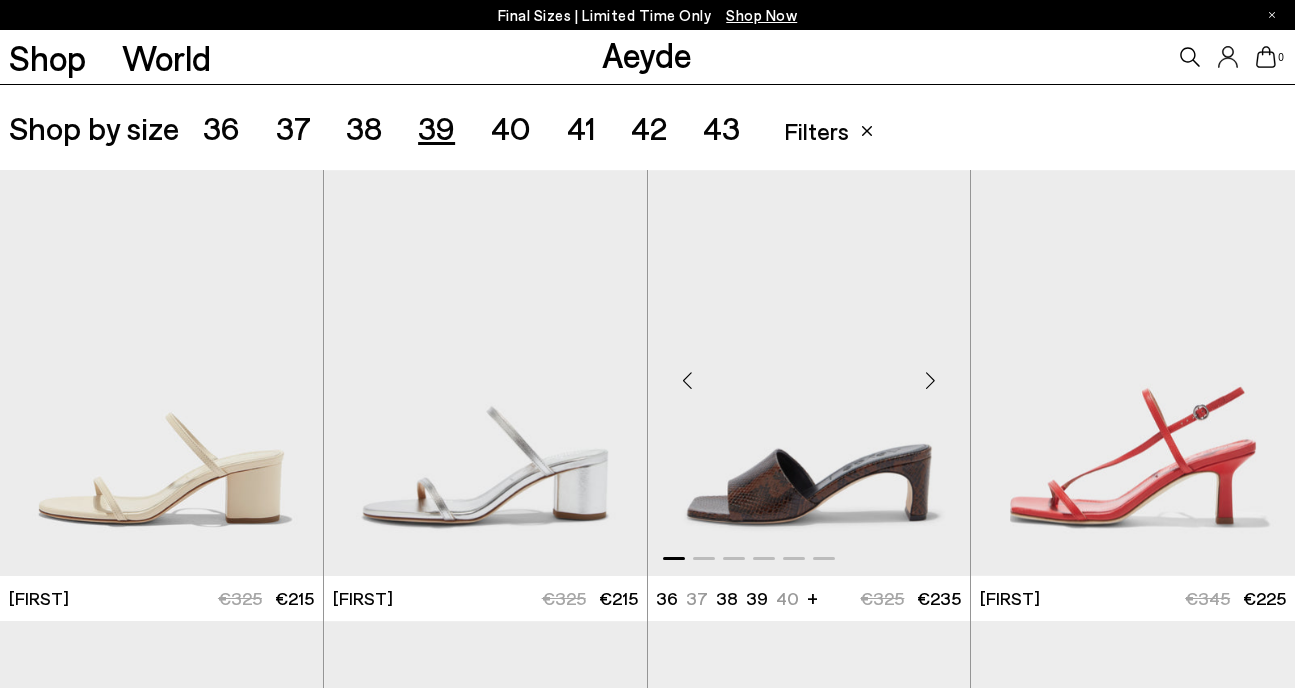 click at bounding box center [930, 381] 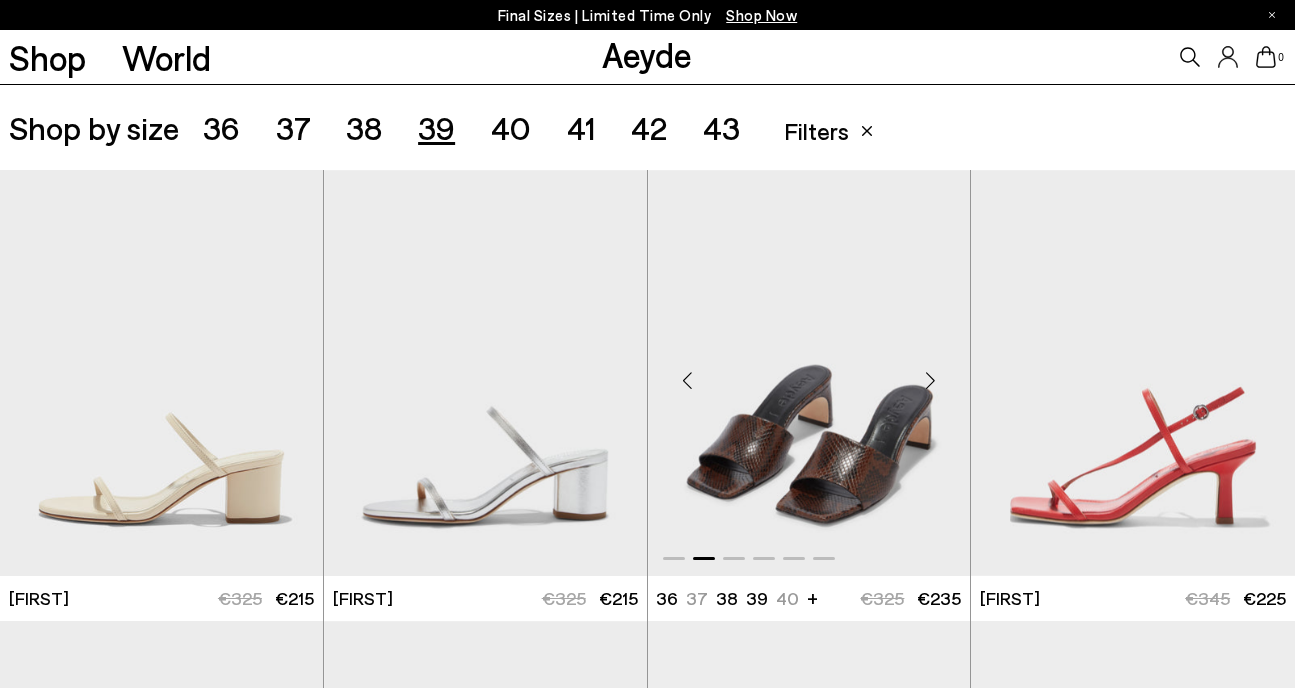 click at bounding box center (930, 381) 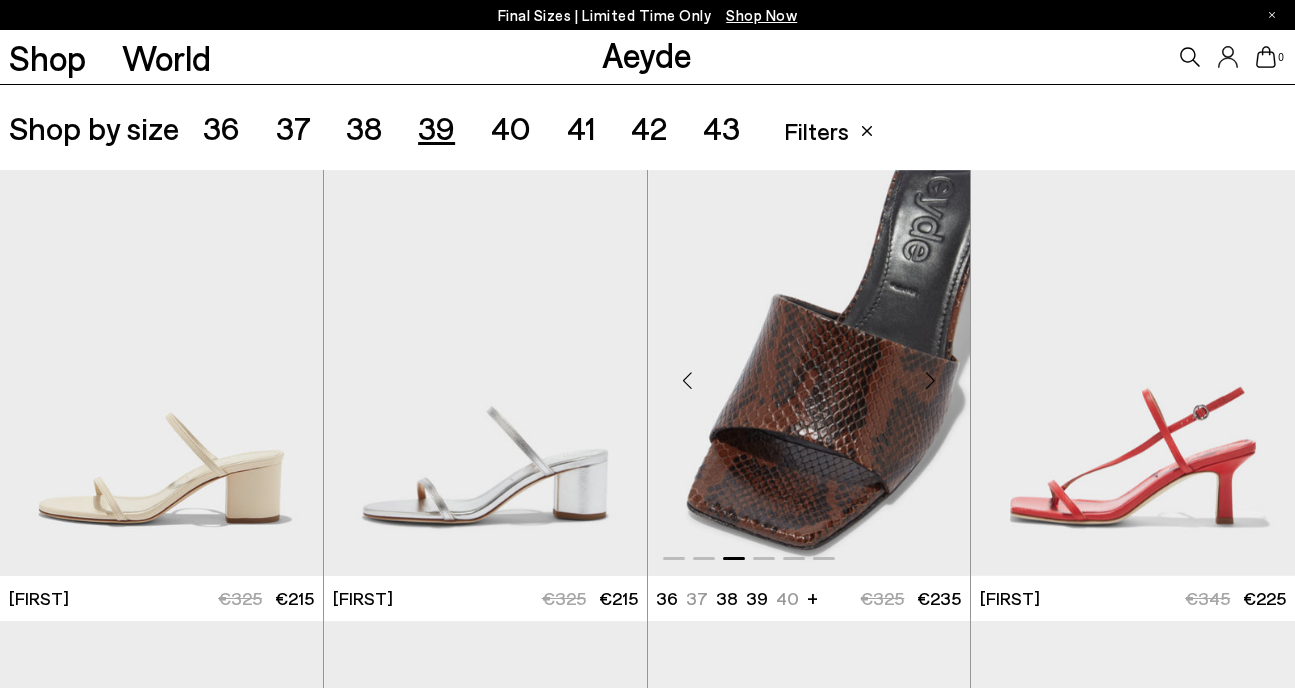 click at bounding box center [930, 381] 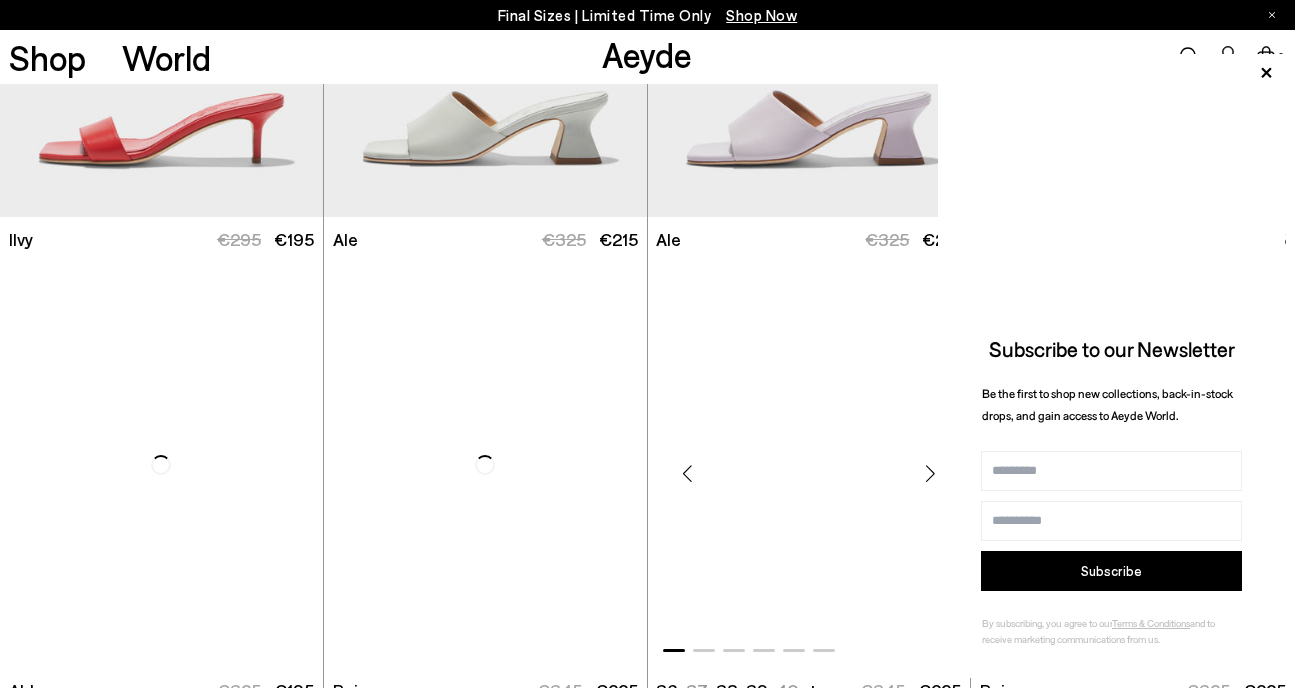 scroll, scrollTop: 2527, scrollLeft: 0, axis: vertical 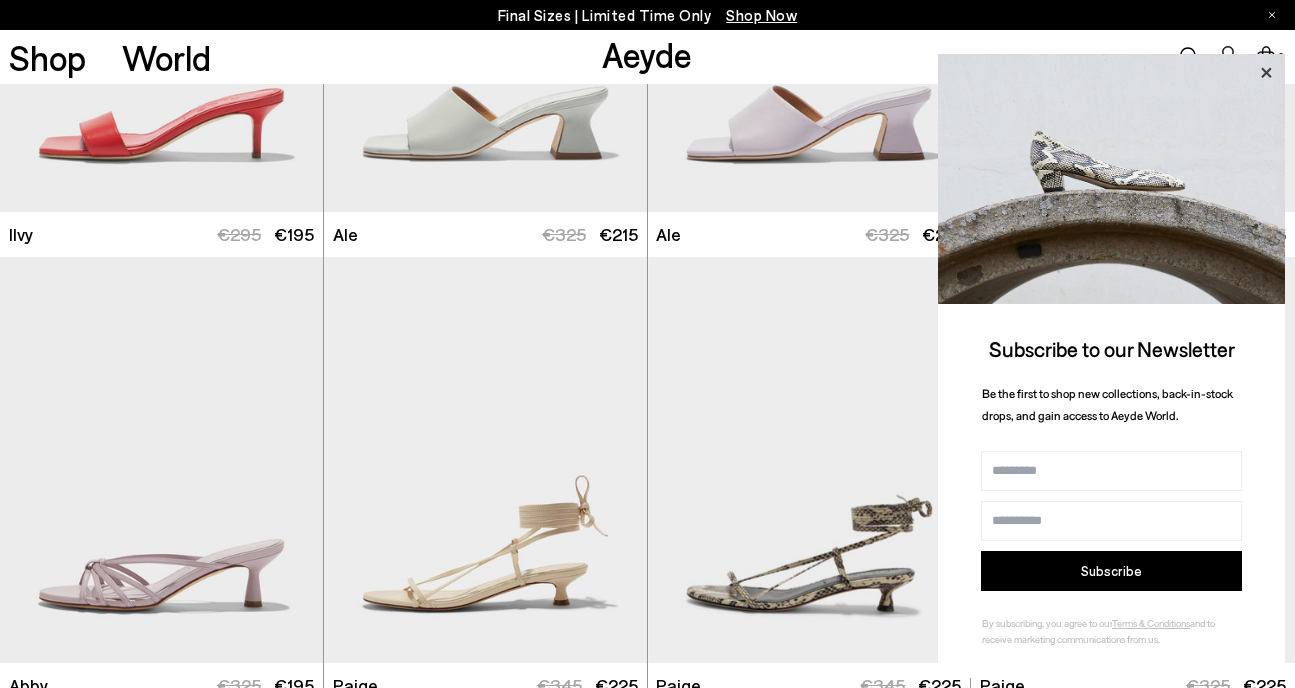 click 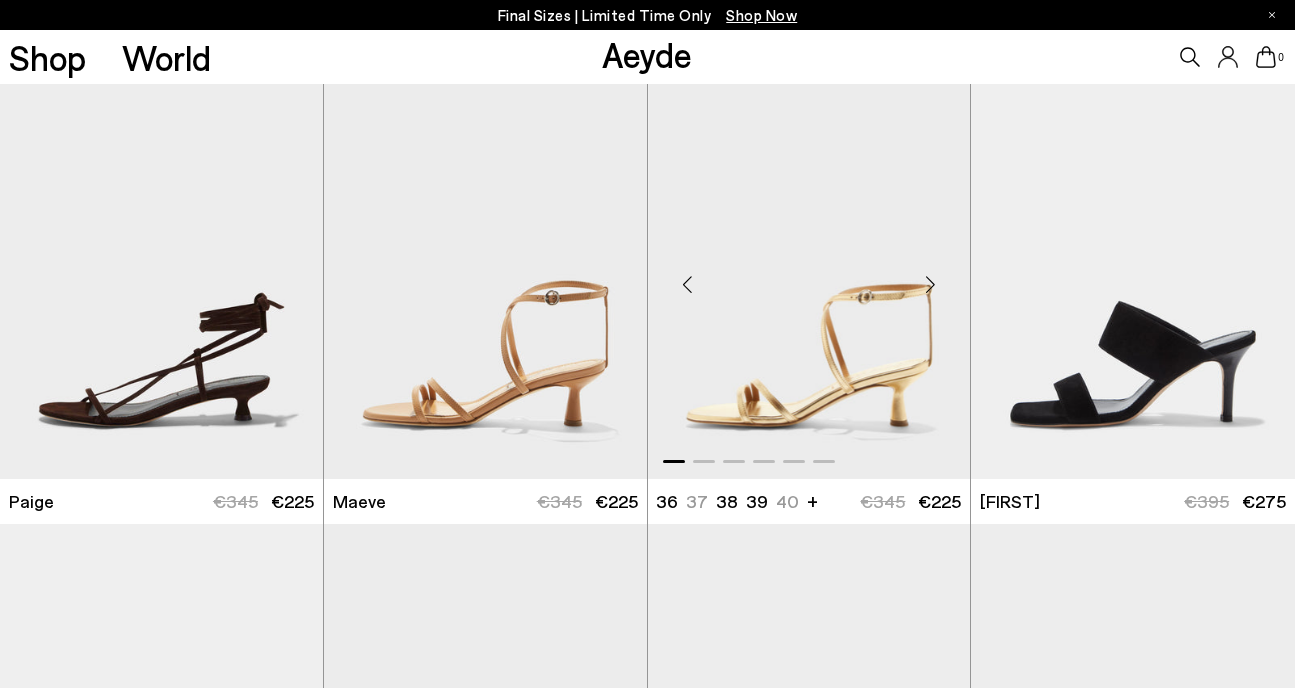 scroll, scrollTop: 3164, scrollLeft: 0, axis: vertical 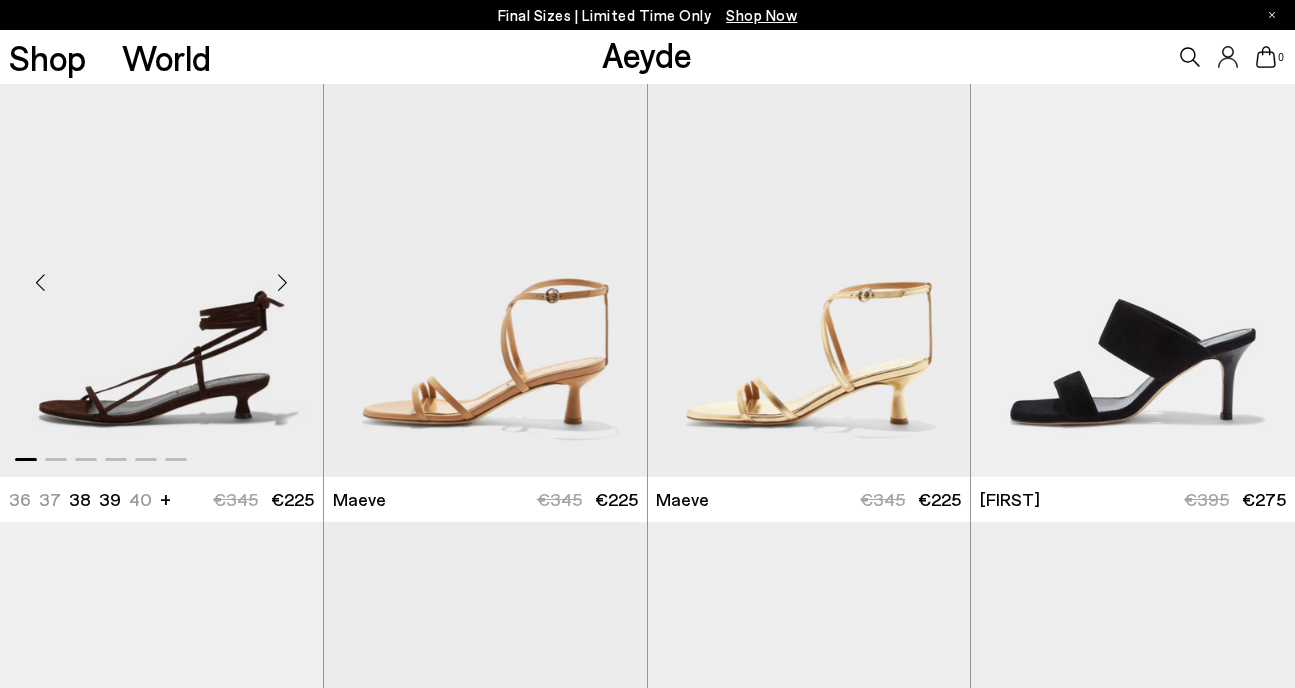click at bounding box center (283, 282) 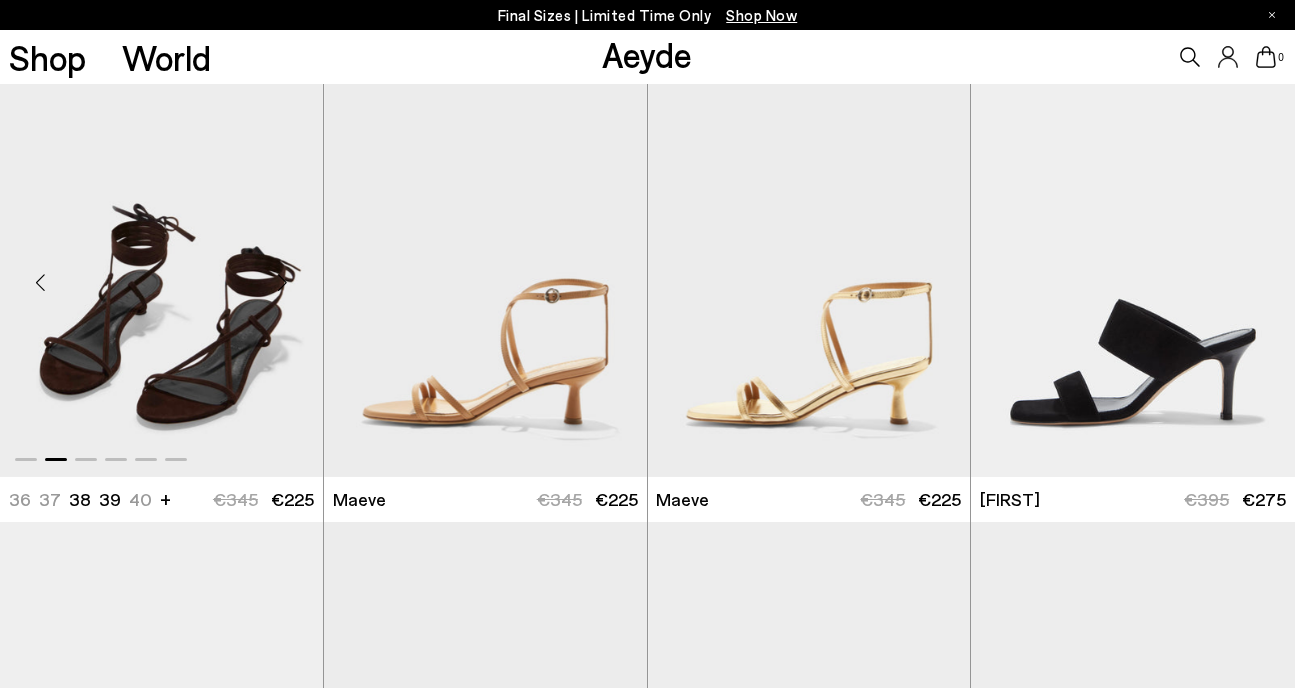 click at bounding box center [283, 282] 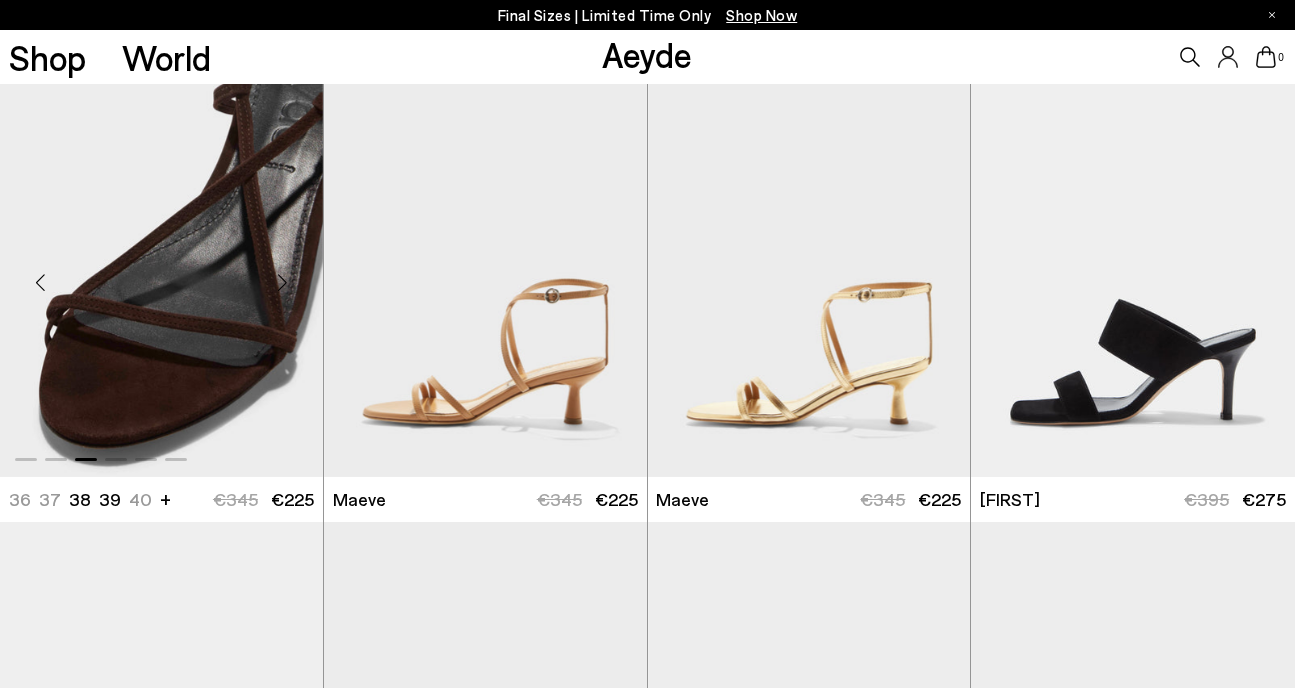 click at bounding box center [283, 282] 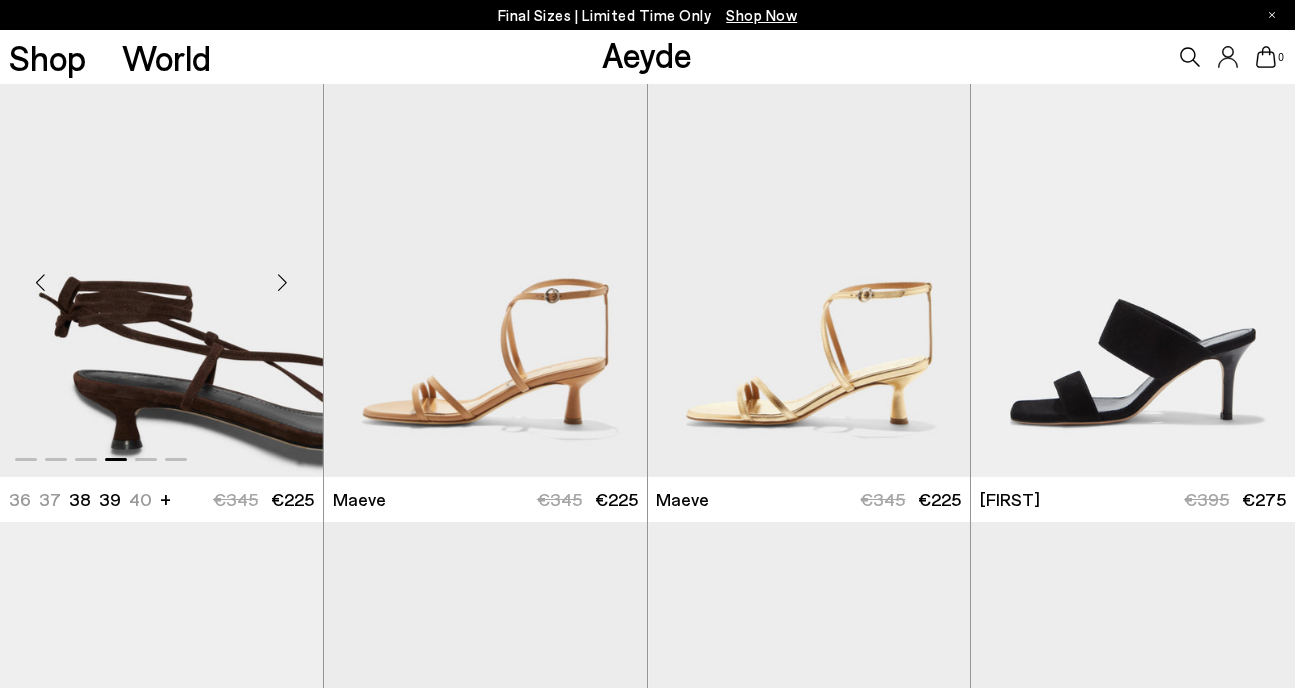click at bounding box center [283, 282] 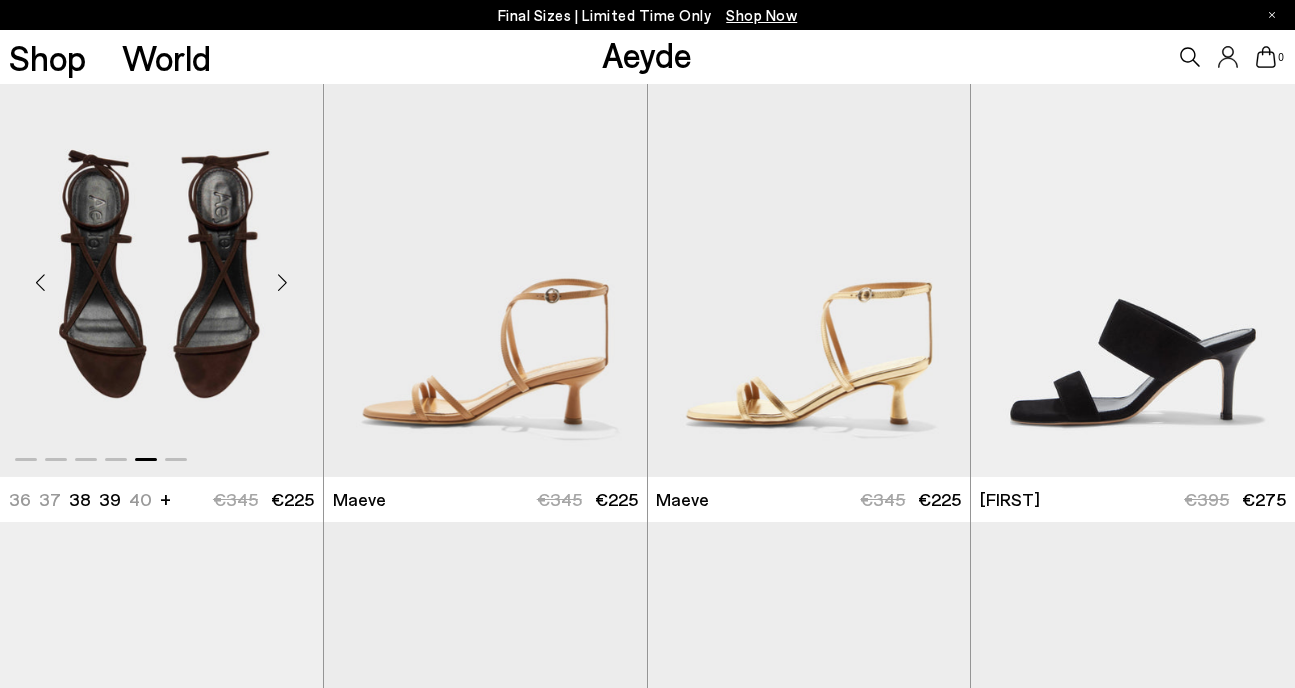 click at bounding box center [283, 282] 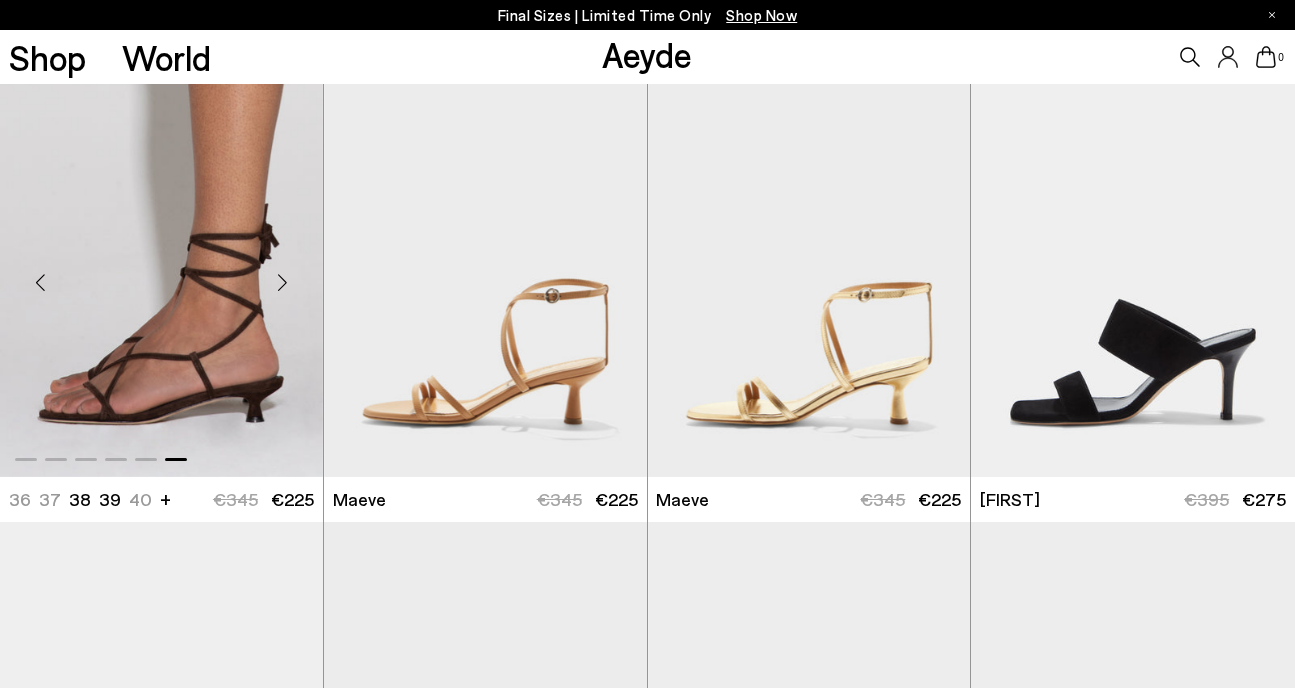 click at bounding box center [283, 282] 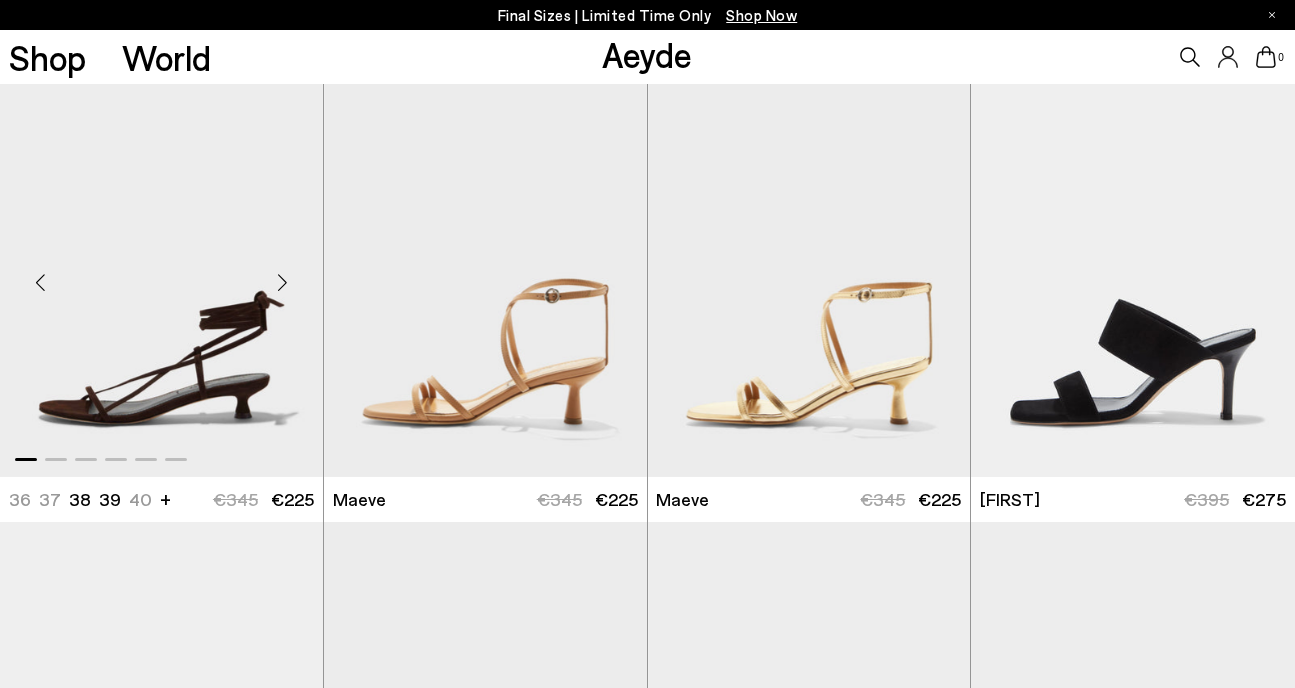 click at bounding box center [283, 282] 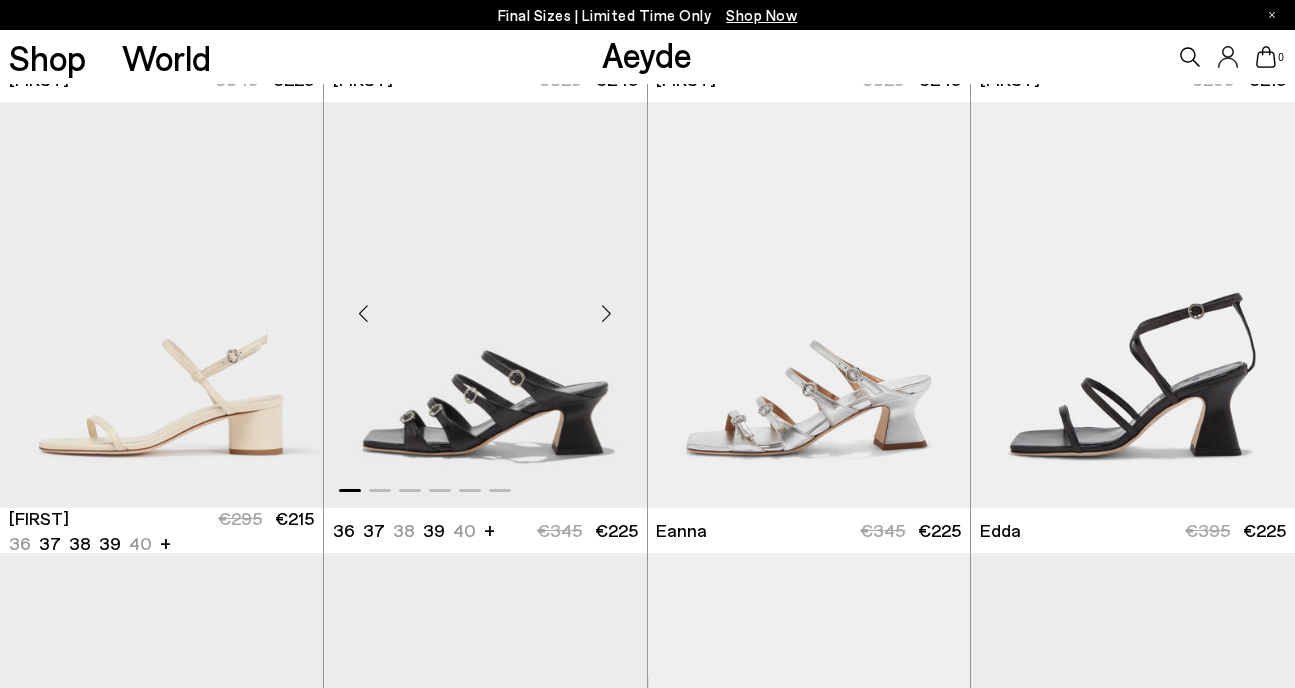 scroll, scrollTop: 4487, scrollLeft: 0, axis: vertical 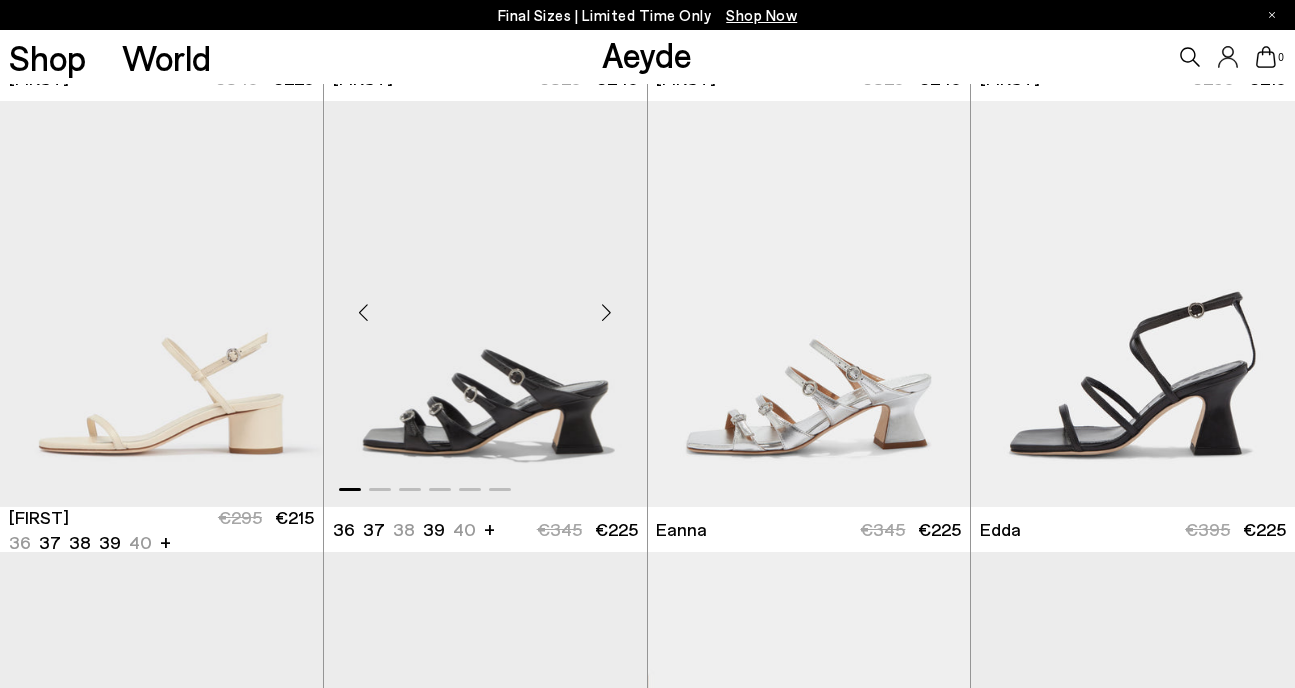 click at bounding box center (607, 312) 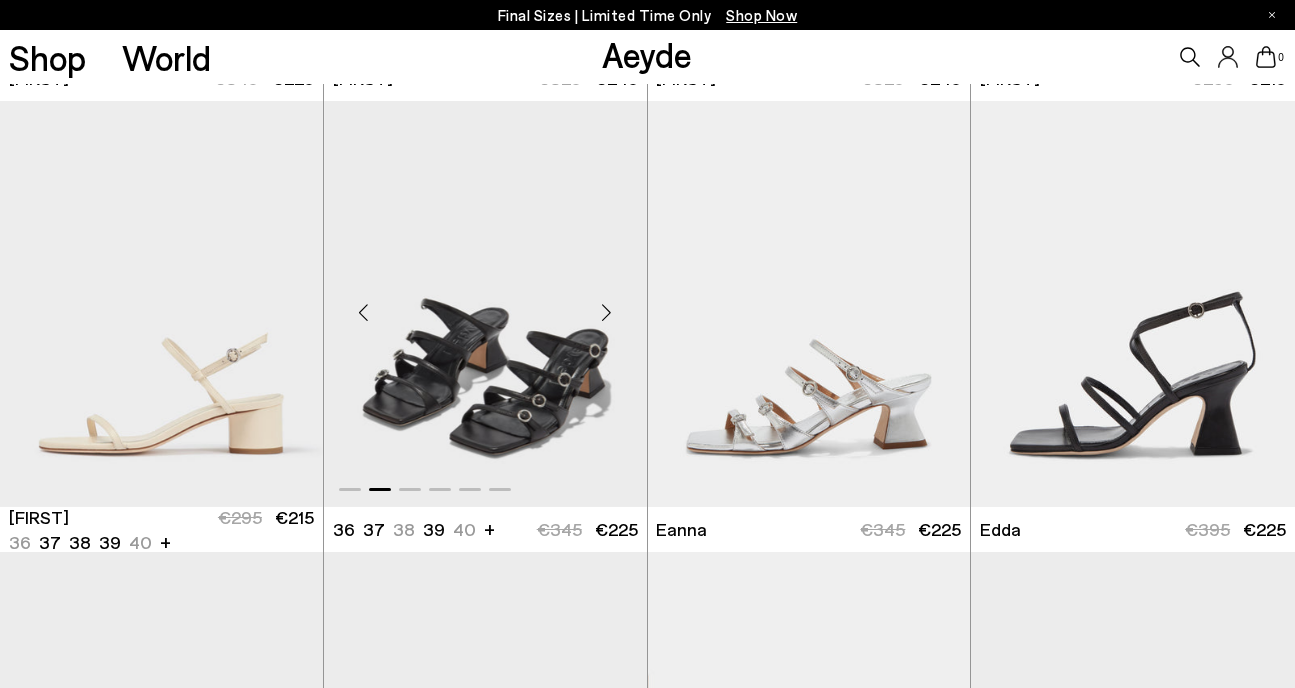 click at bounding box center [607, 312] 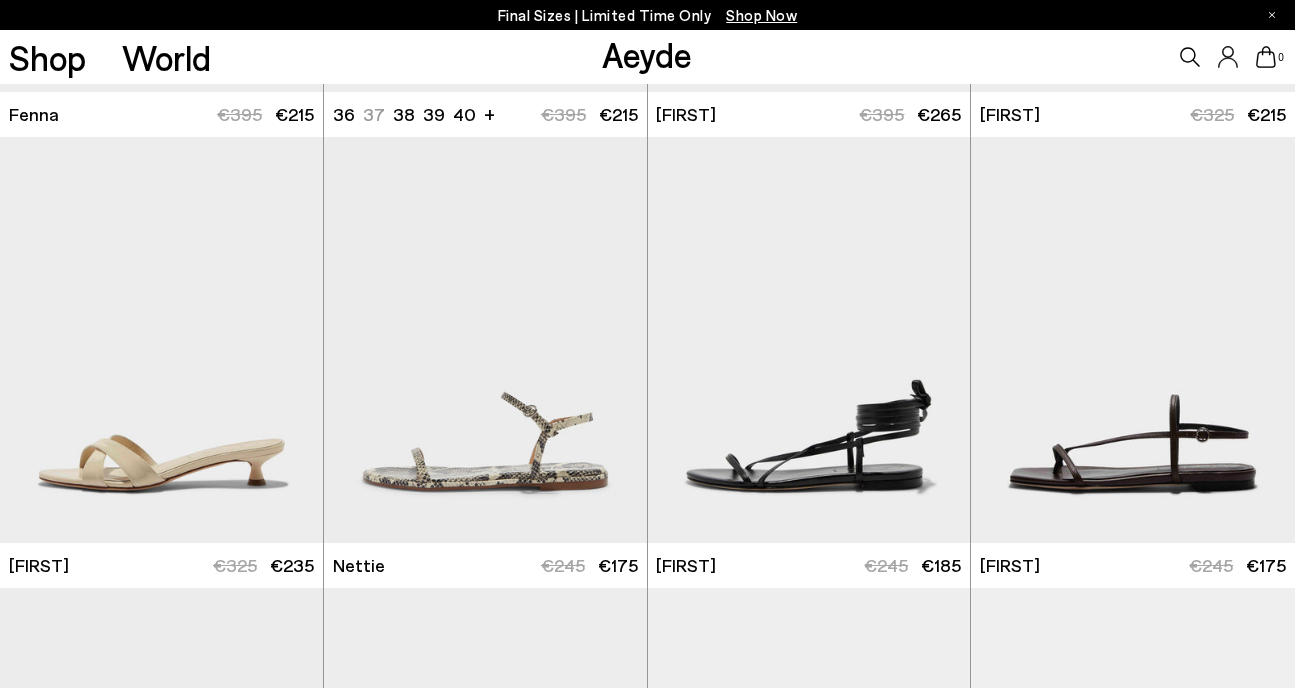 scroll, scrollTop: 5811, scrollLeft: 0, axis: vertical 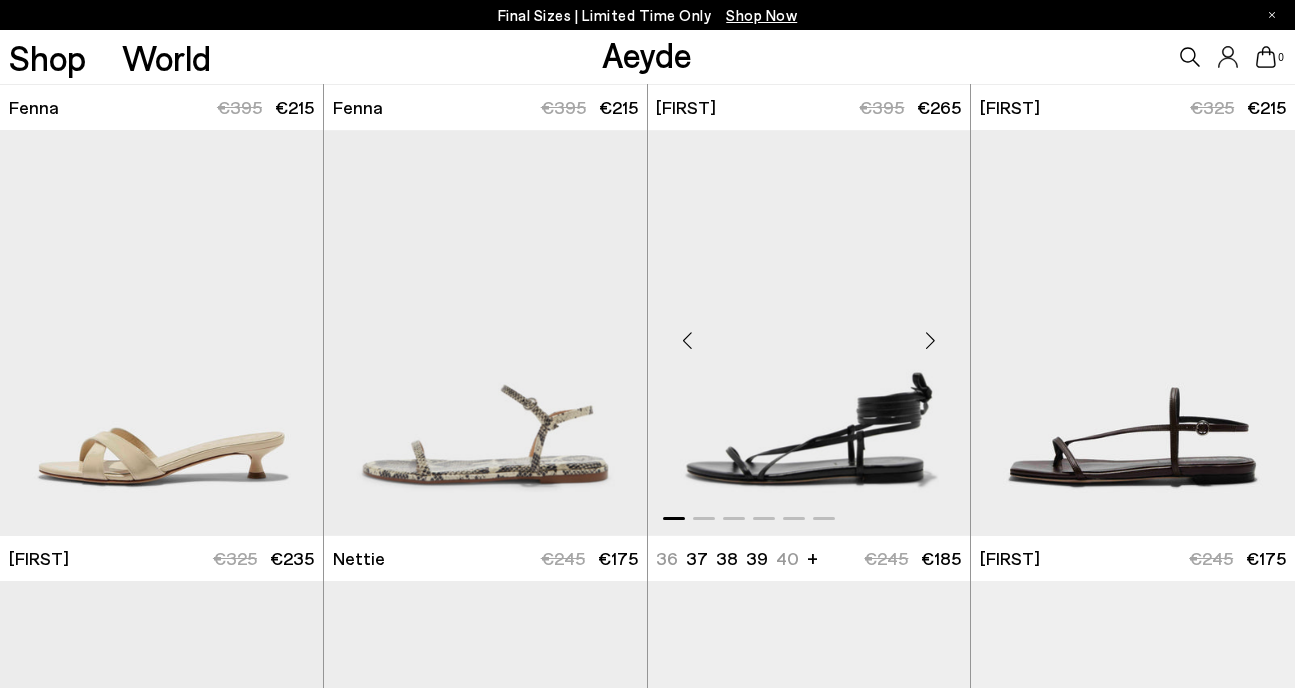 click at bounding box center [930, 341] 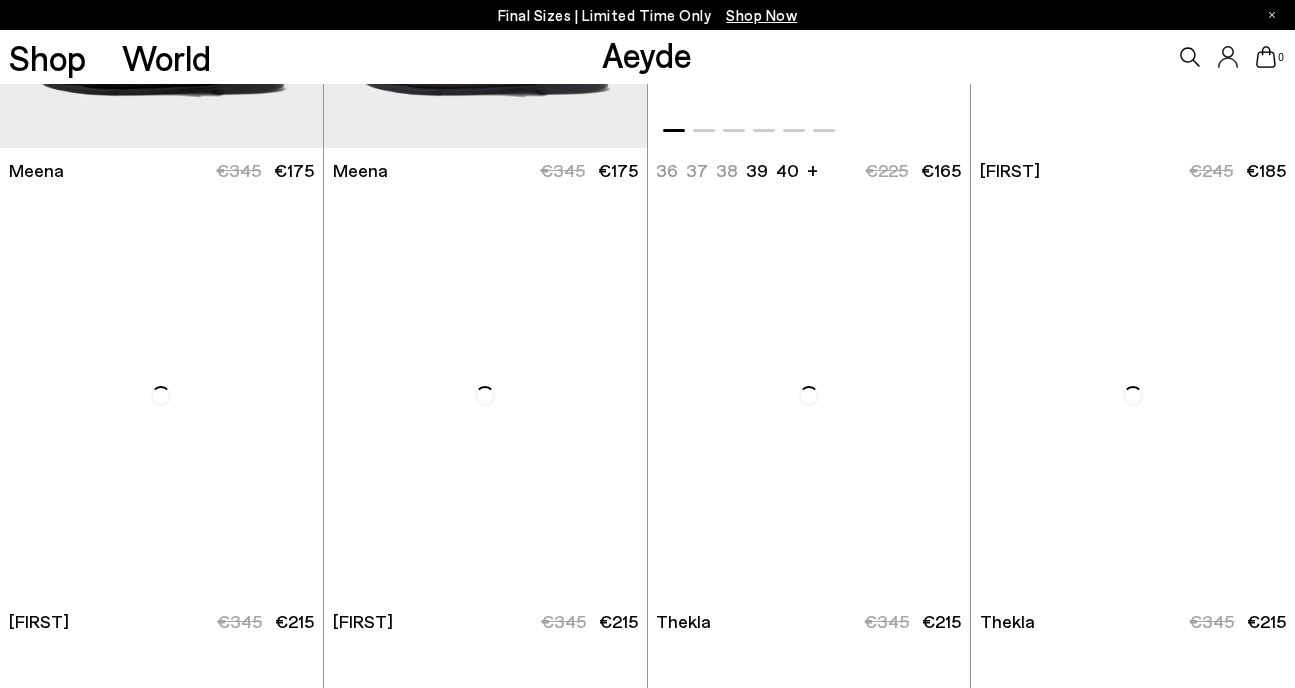 scroll, scrollTop: 7556, scrollLeft: 0, axis: vertical 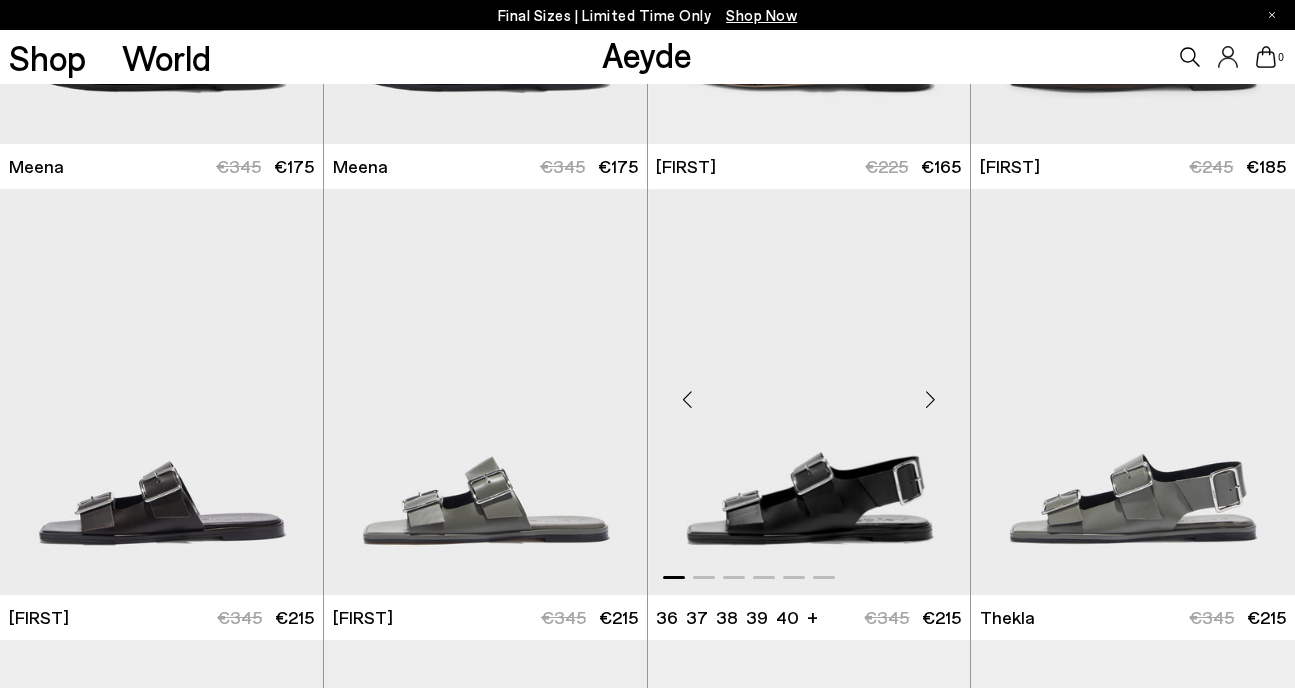 click at bounding box center [930, 400] 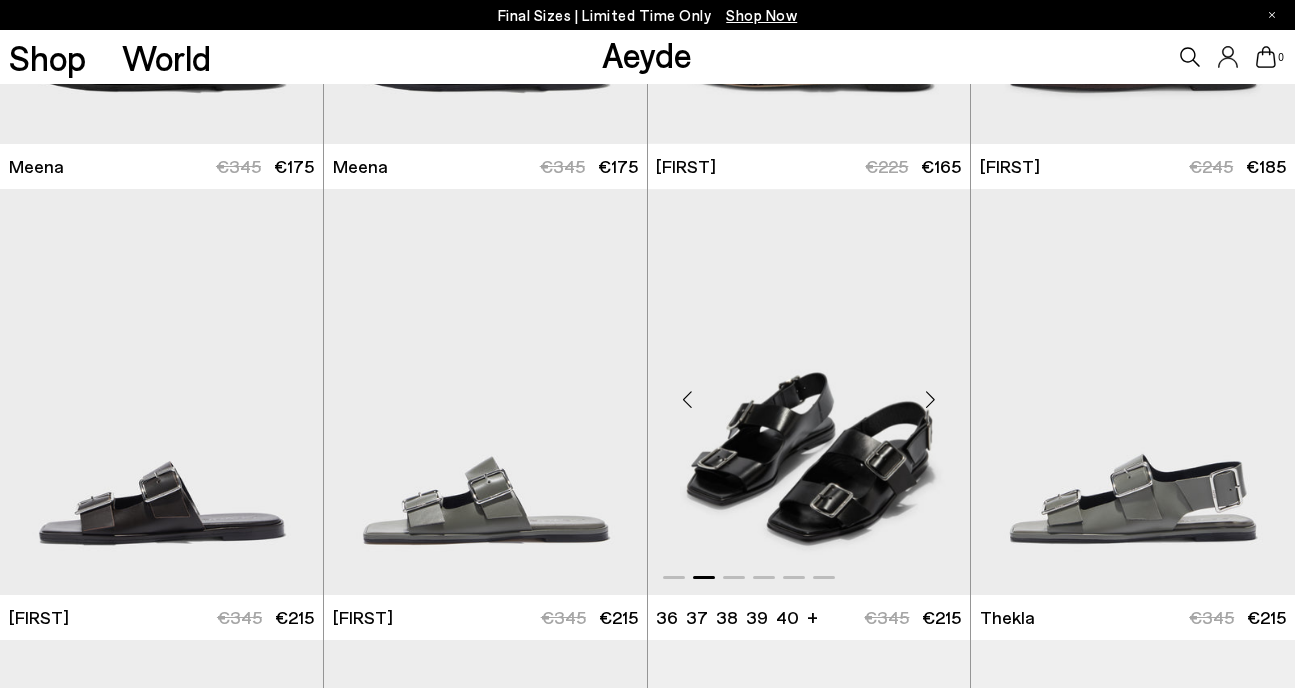 click at bounding box center [930, 400] 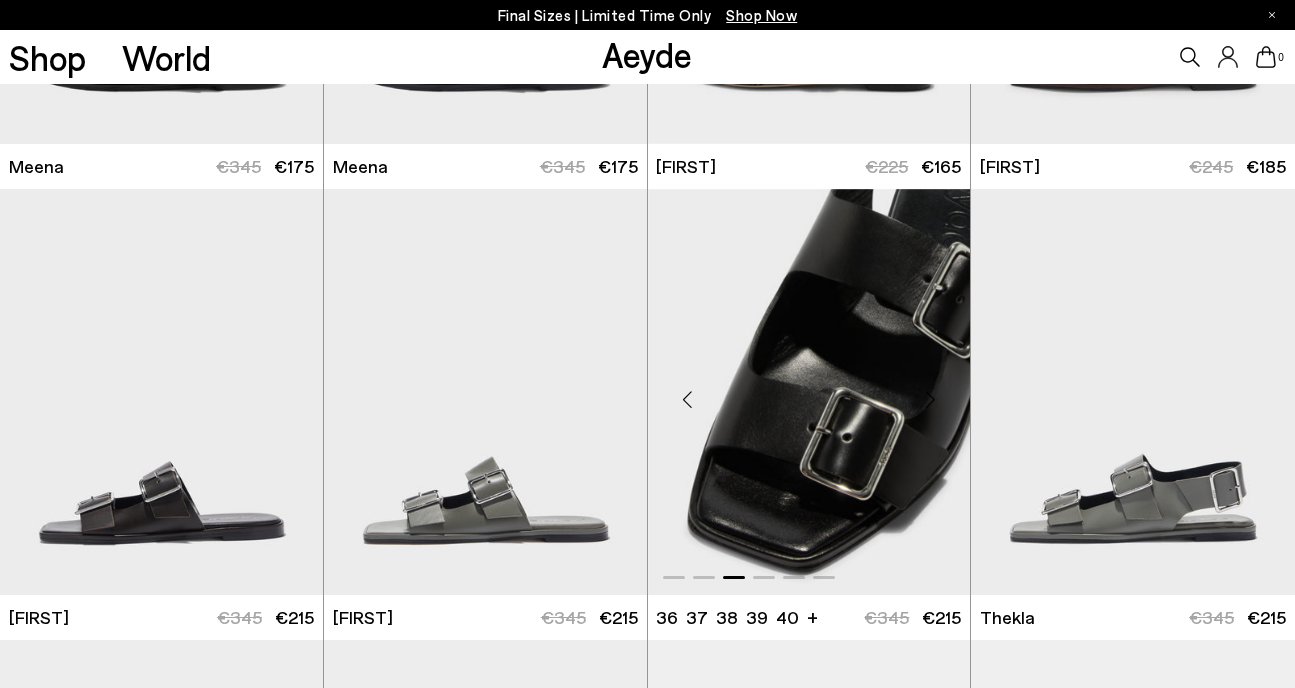 click at bounding box center [930, 400] 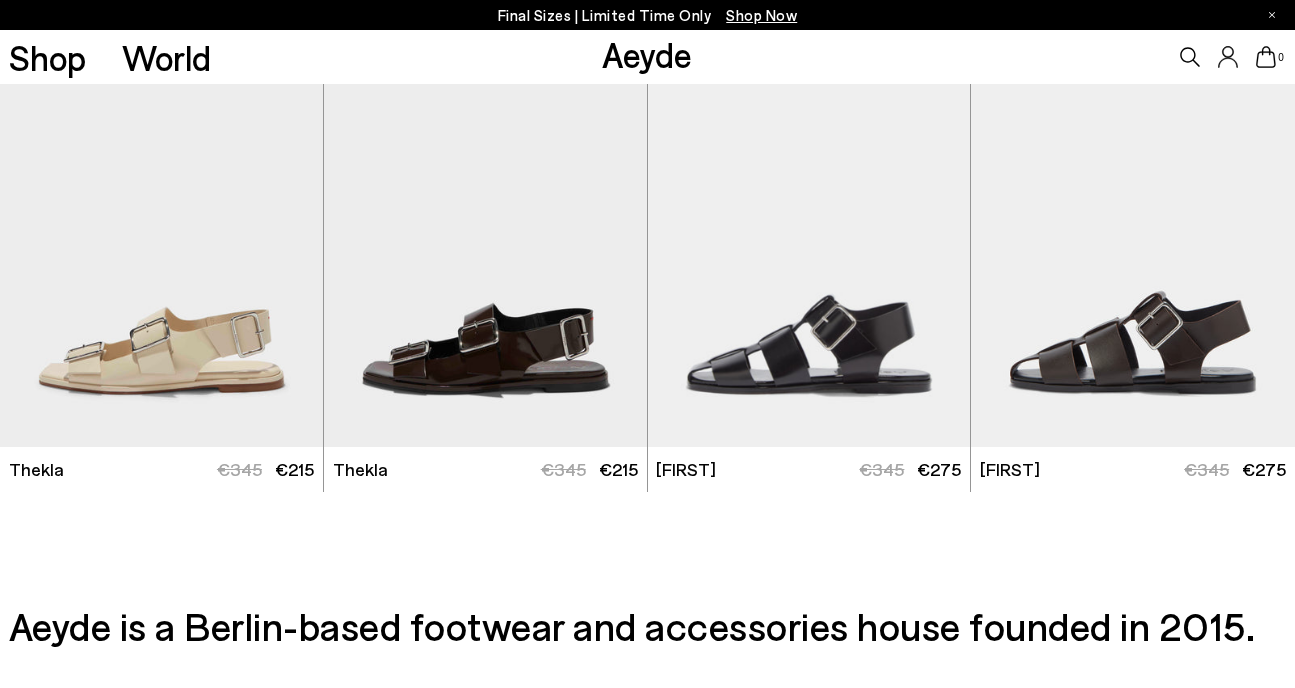 scroll, scrollTop: 8155, scrollLeft: 0, axis: vertical 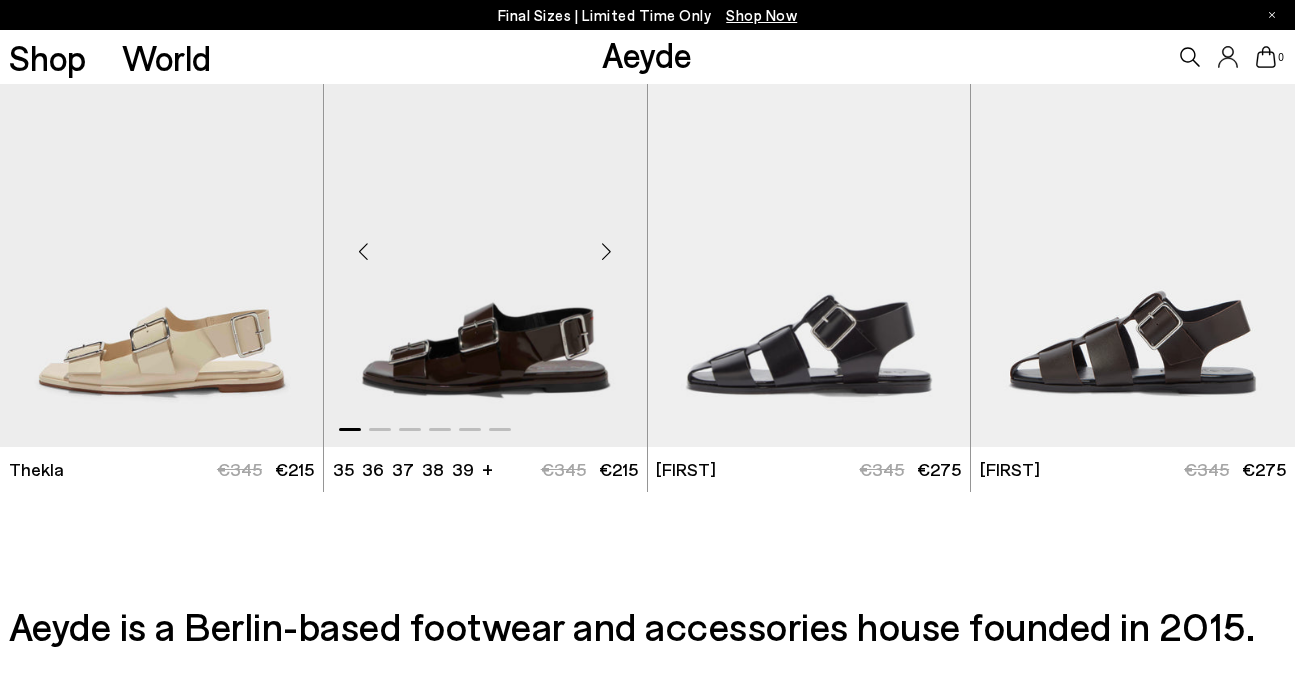 click at bounding box center (607, 252) 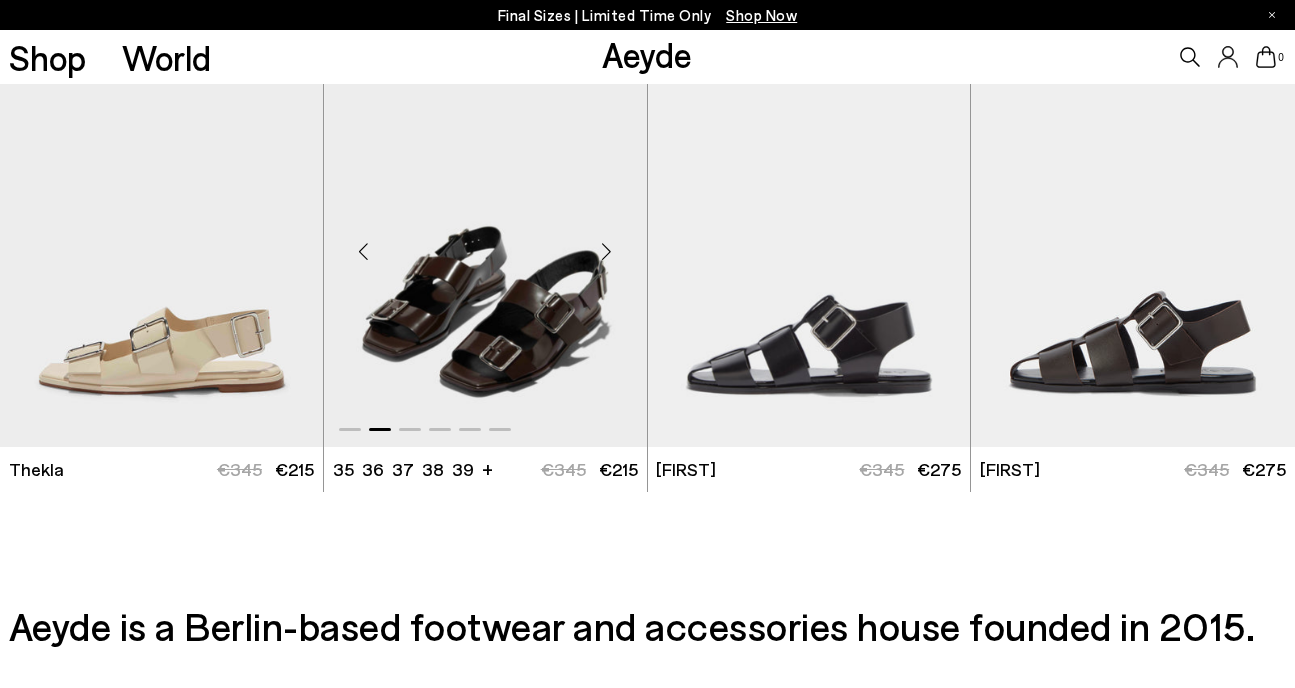 click at bounding box center (607, 252) 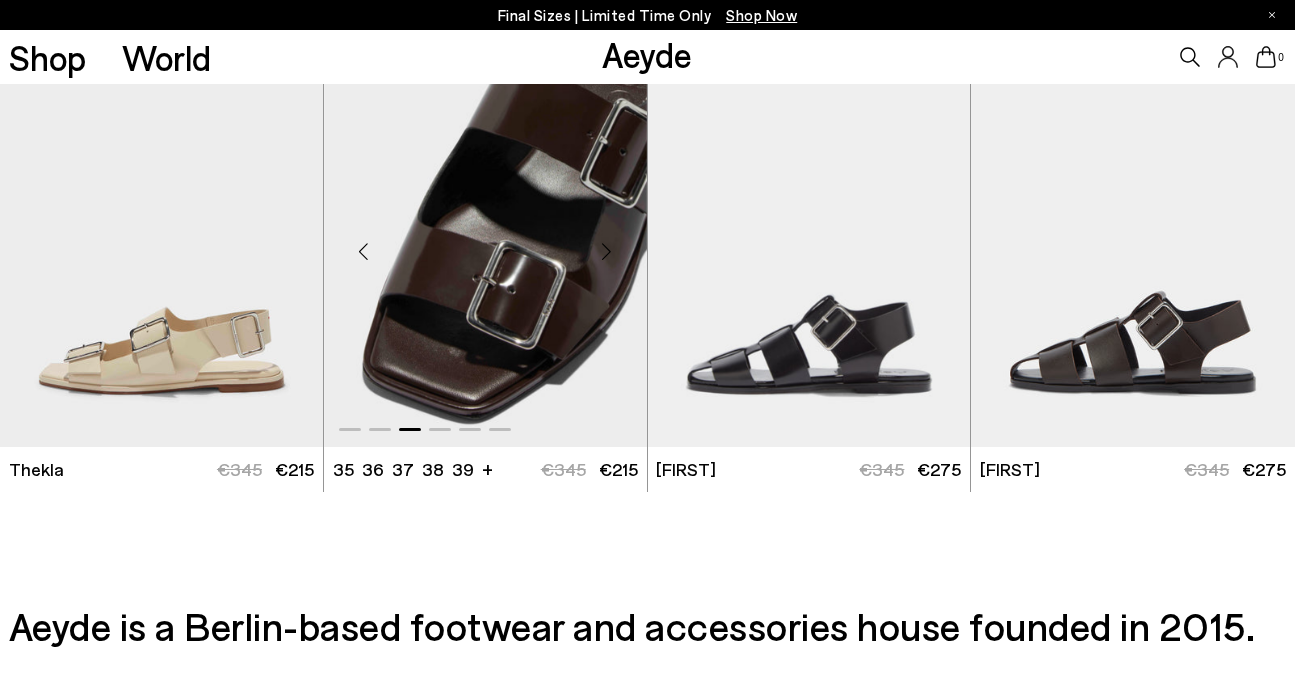 click at bounding box center (607, 252) 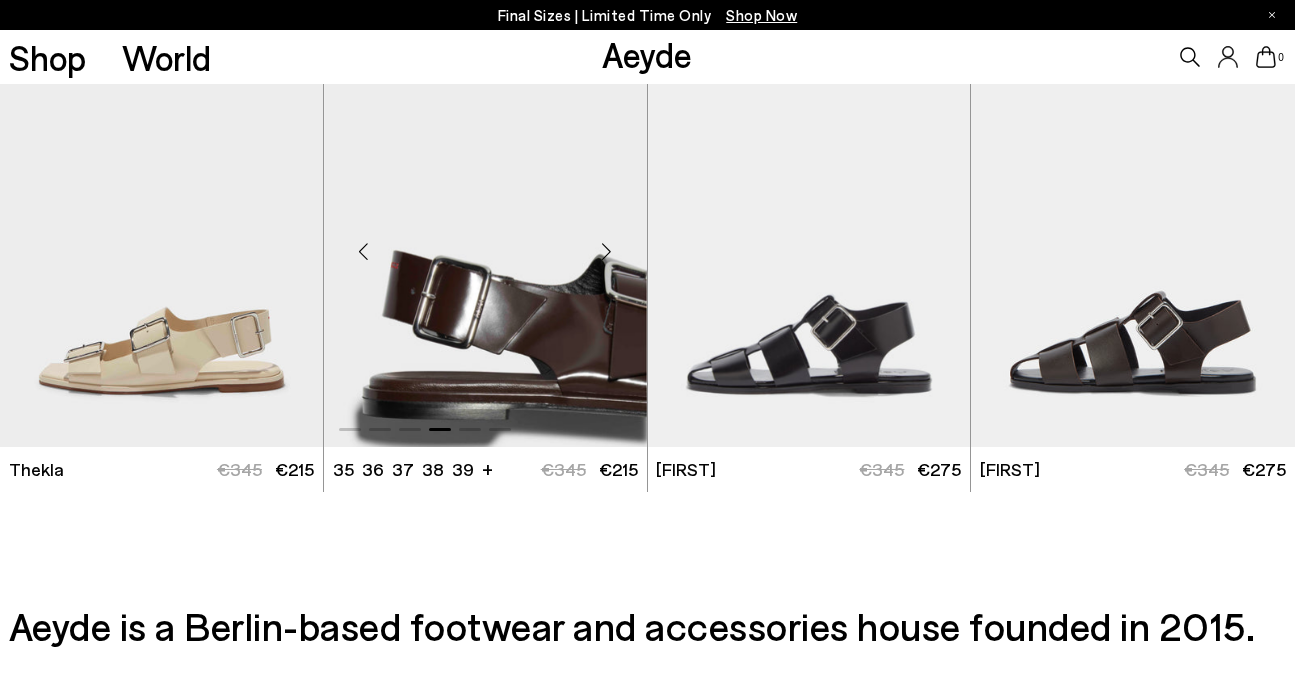 click at bounding box center (607, 252) 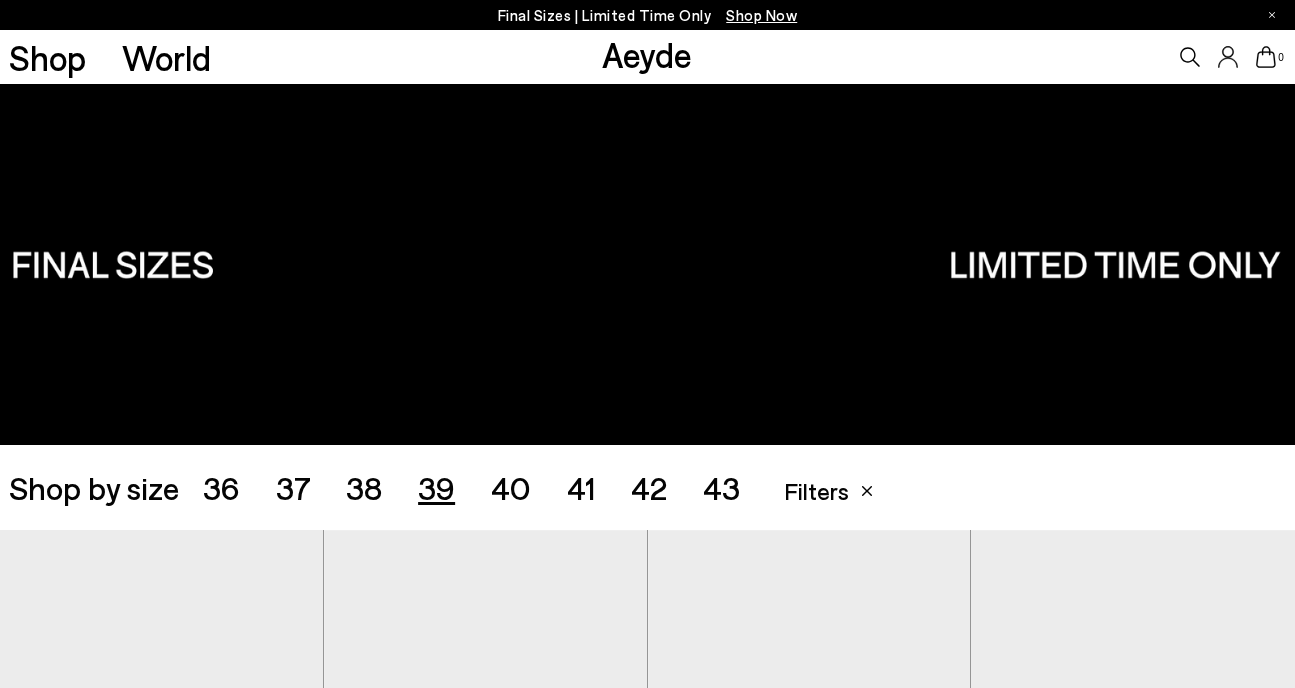 scroll, scrollTop: 0, scrollLeft: 0, axis: both 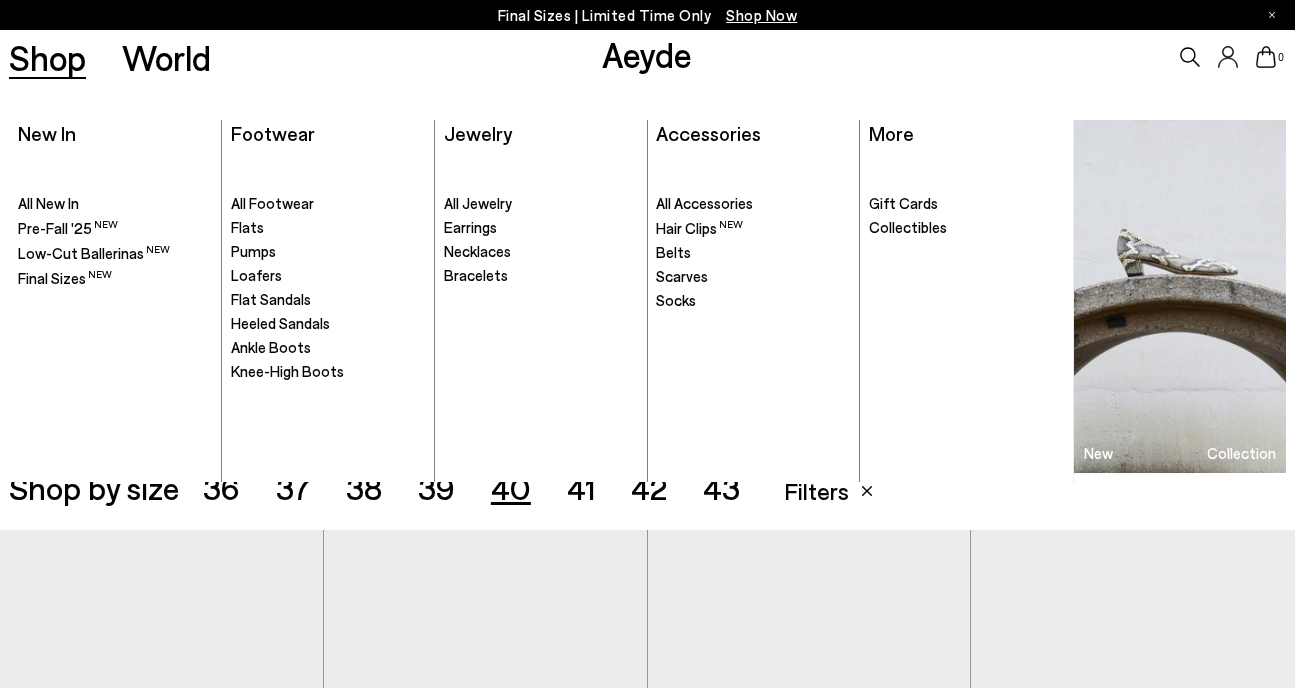 click on "Shop" at bounding box center (47, 57) 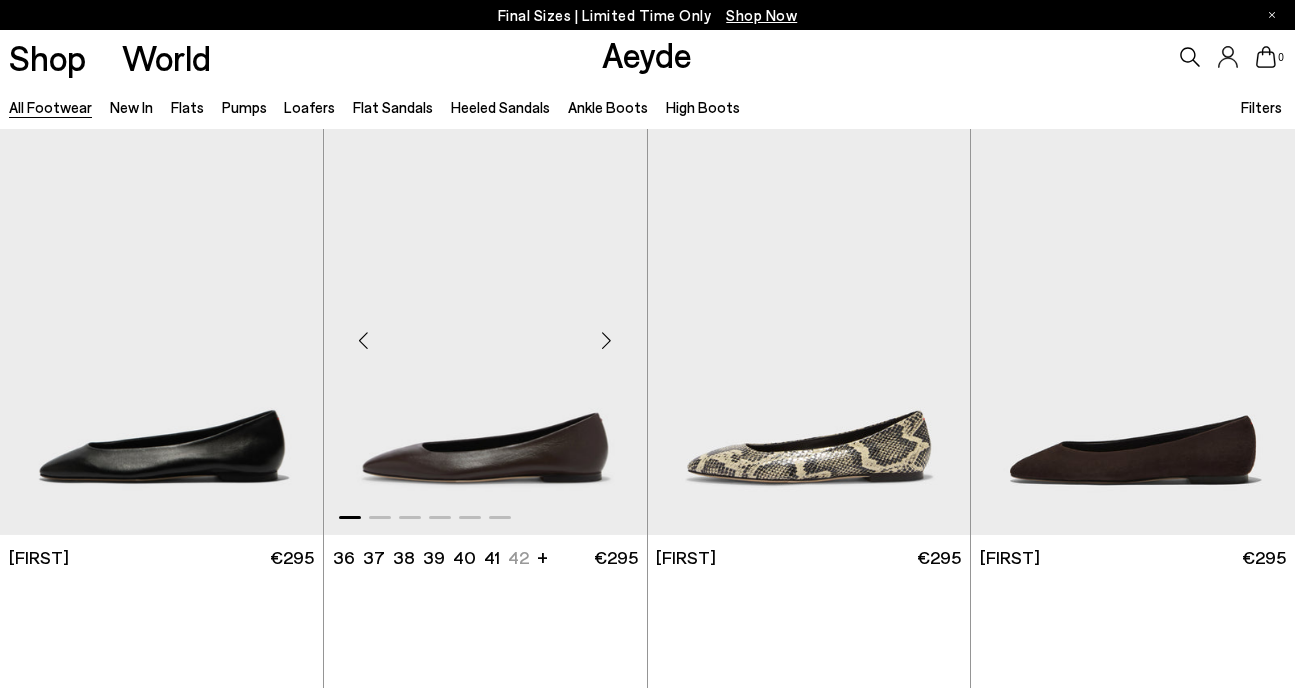 scroll, scrollTop: 0, scrollLeft: 0, axis: both 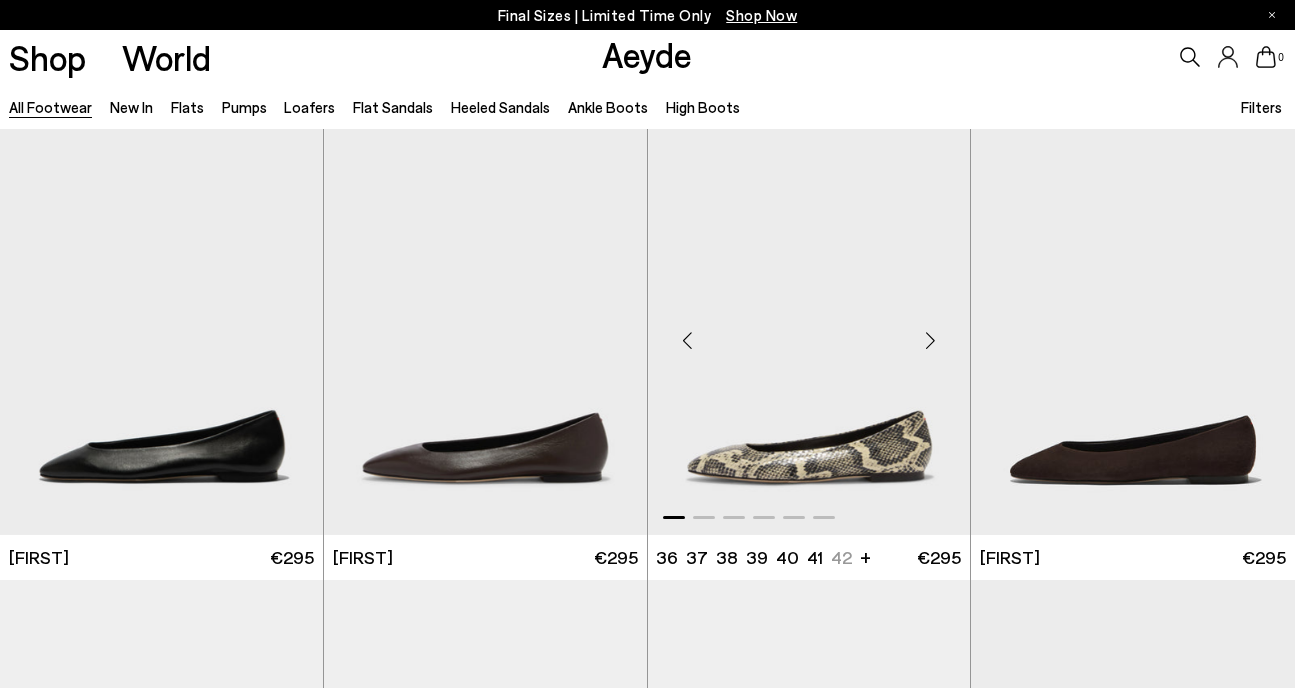 click at bounding box center [930, 340] 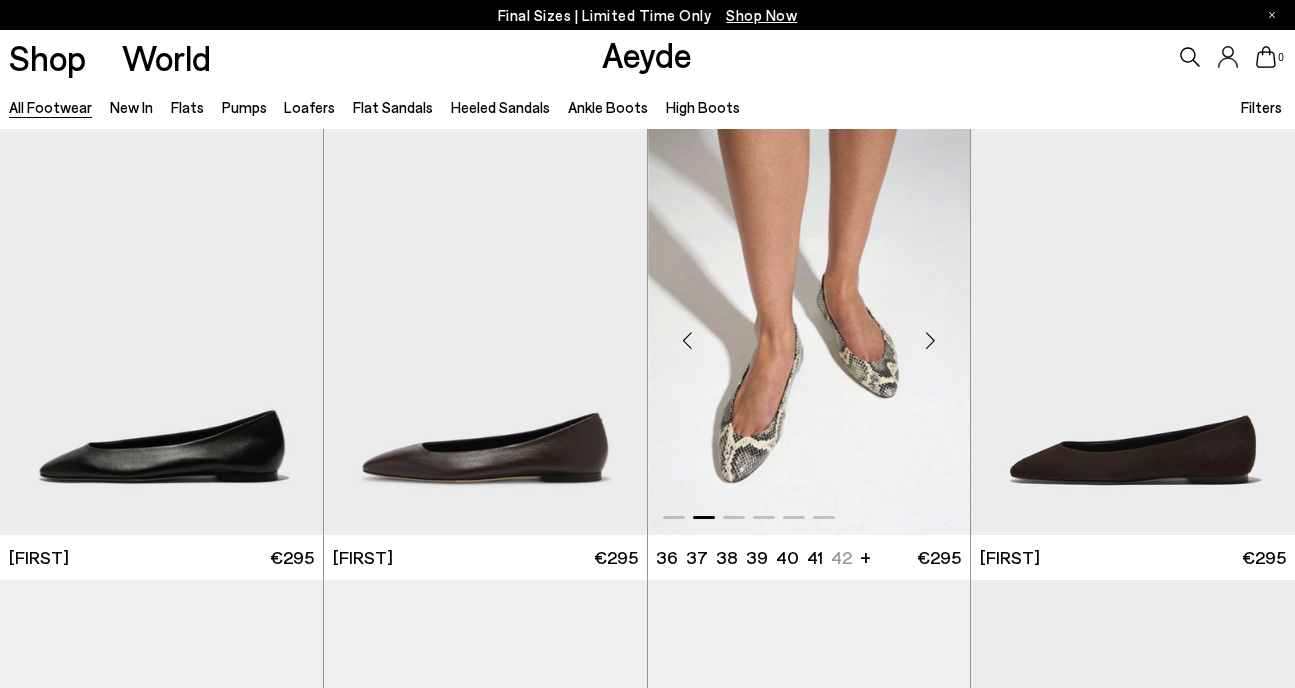 click at bounding box center [930, 340] 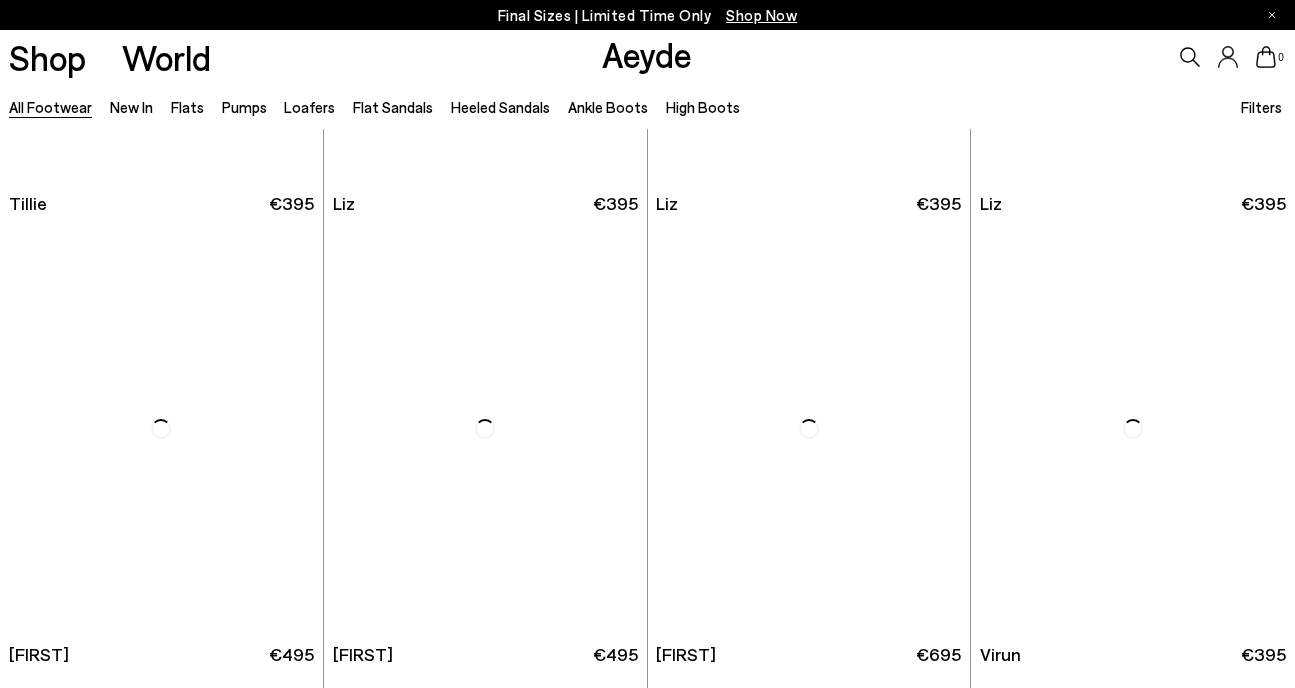 scroll, scrollTop: 2608, scrollLeft: 0, axis: vertical 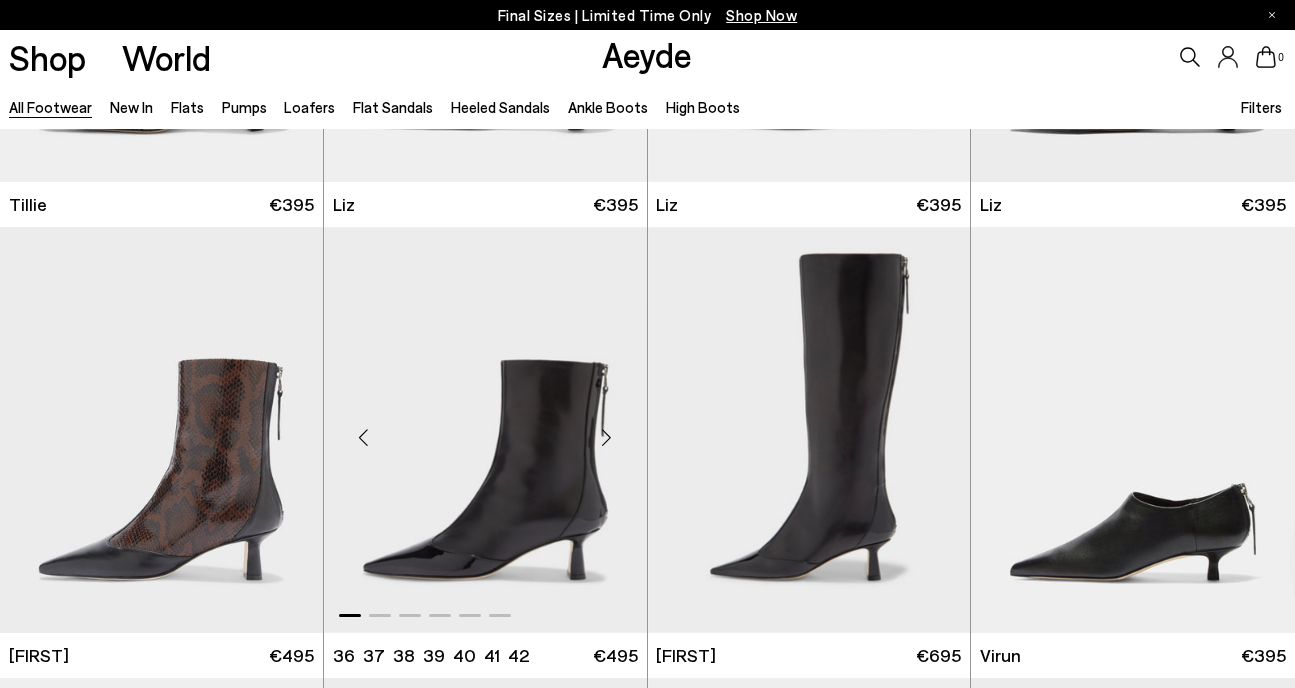 click at bounding box center (607, 438) 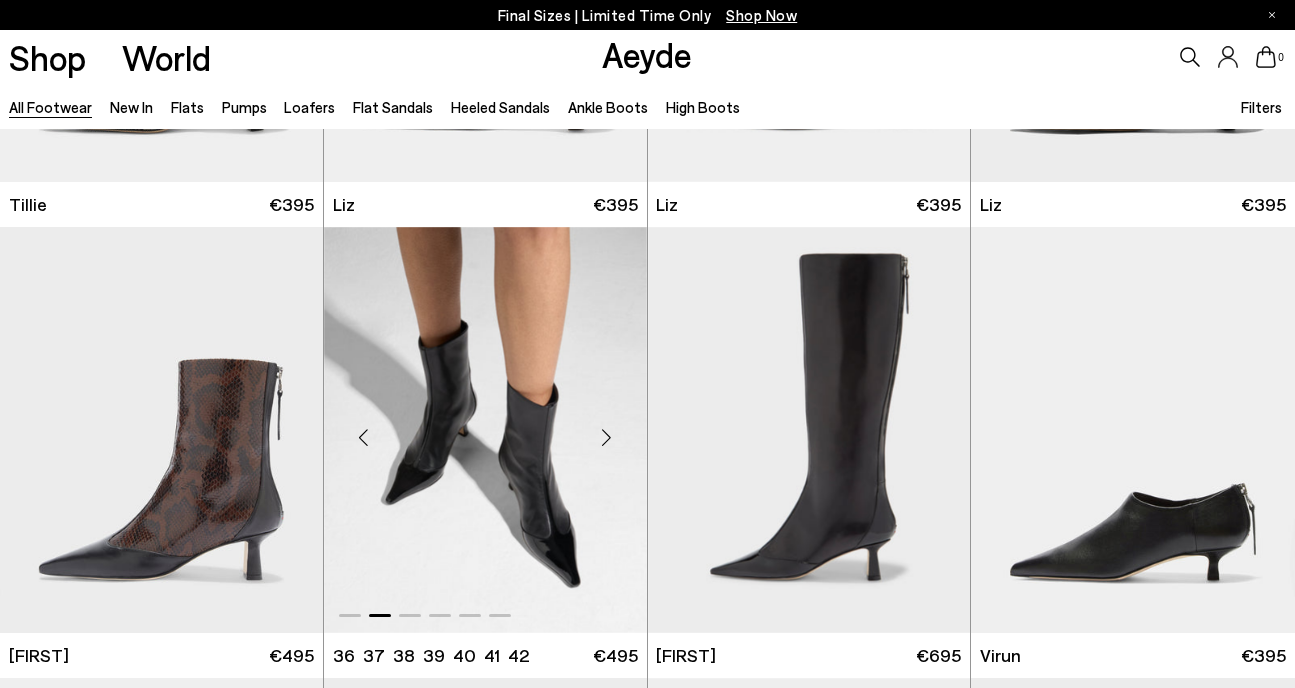 click at bounding box center [607, 438] 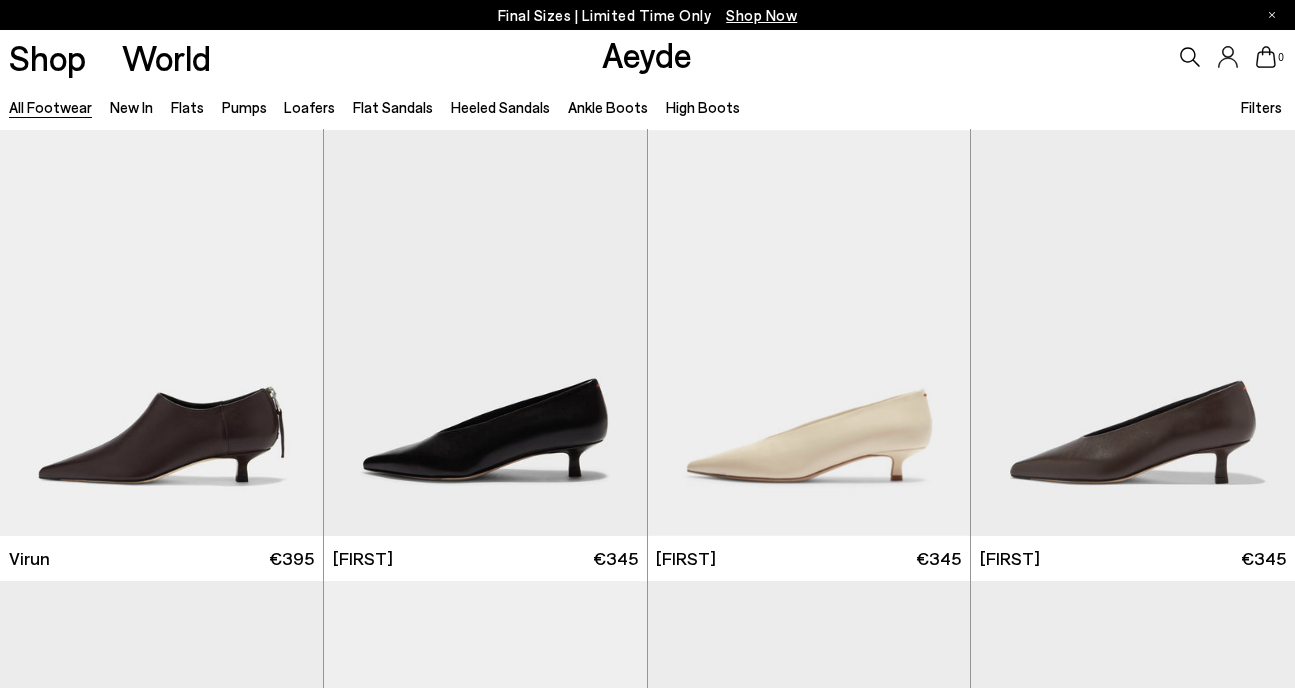 scroll, scrollTop: 3272, scrollLeft: 0, axis: vertical 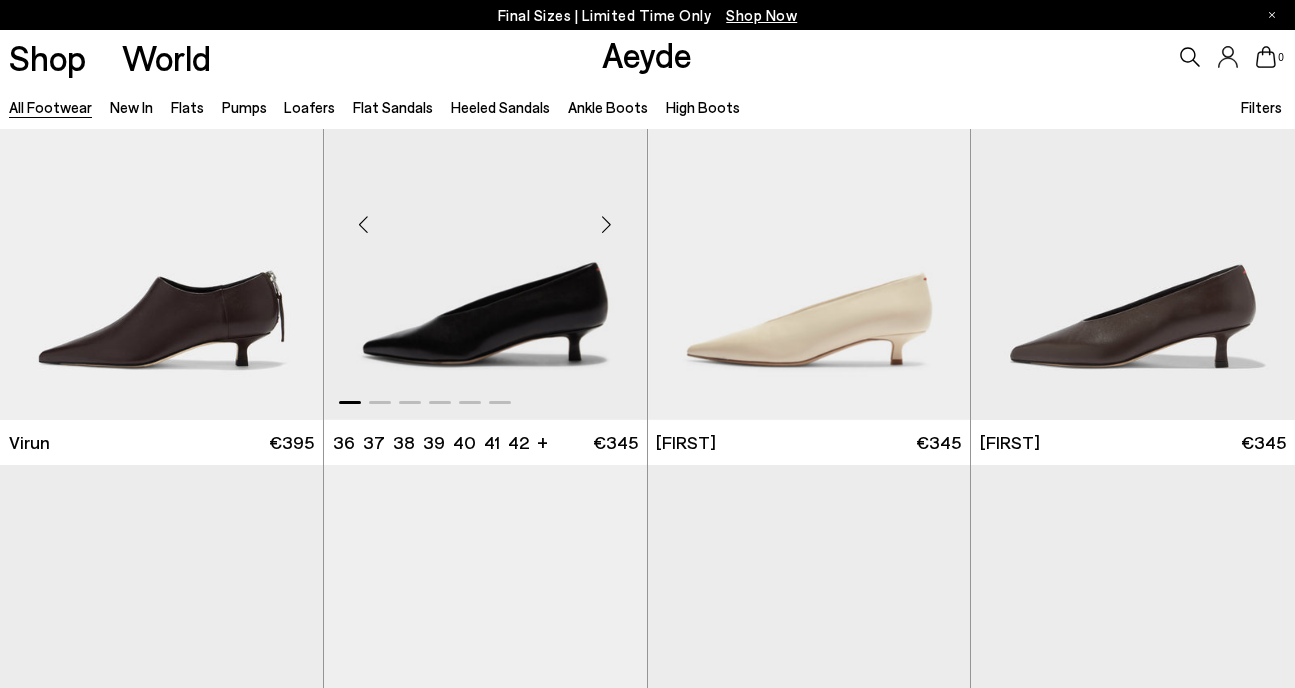 click at bounding box center [607, 225] 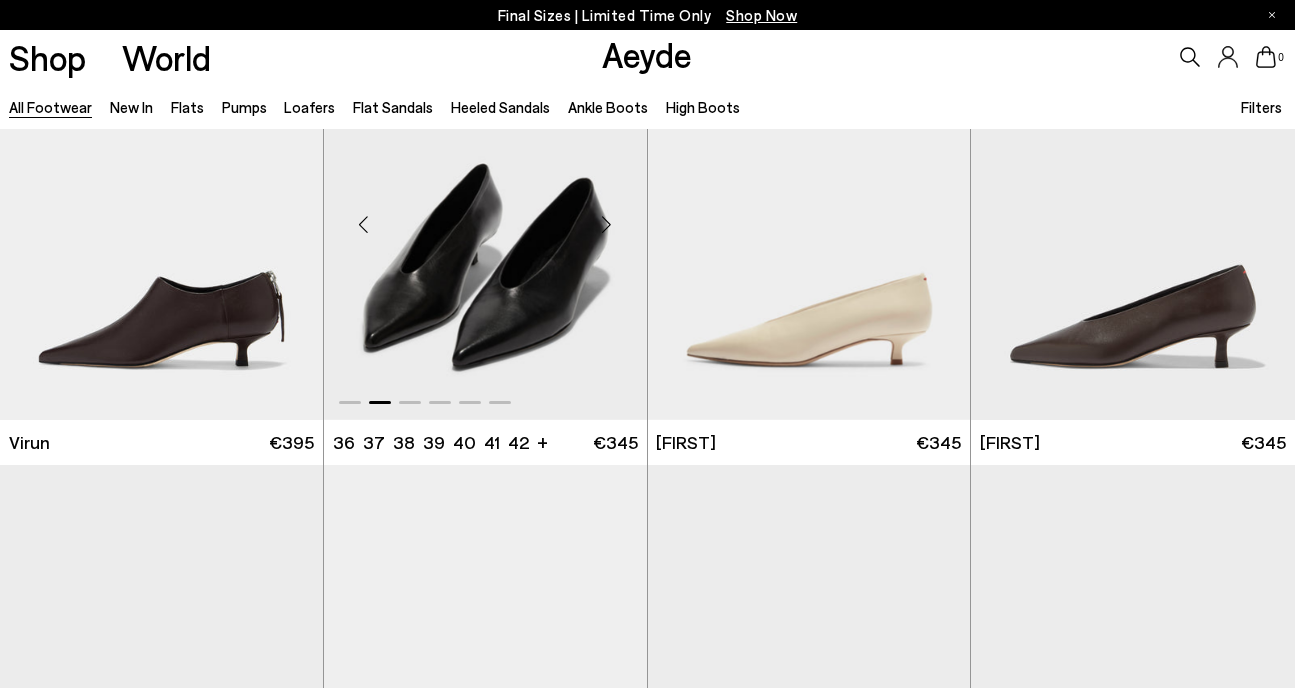 click at bounding box center [607, 225] 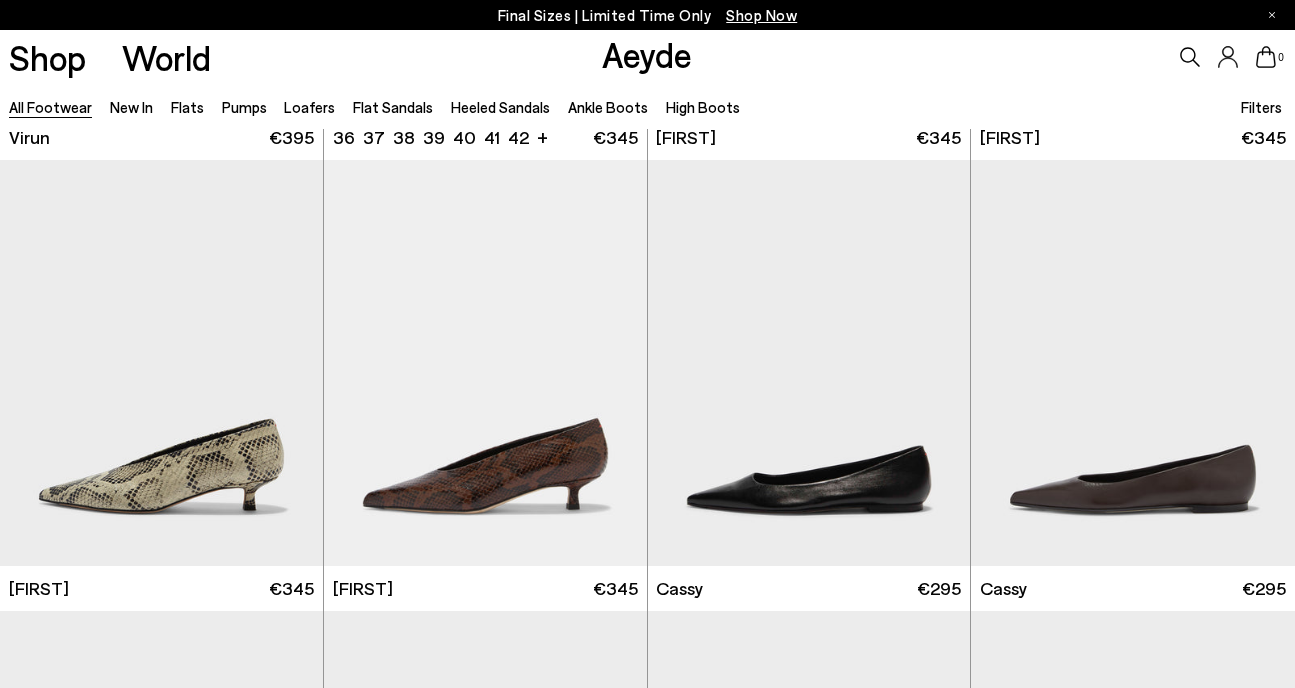 scroll, scrollTop: 3585, scrollLeft: 0, axis: vertical 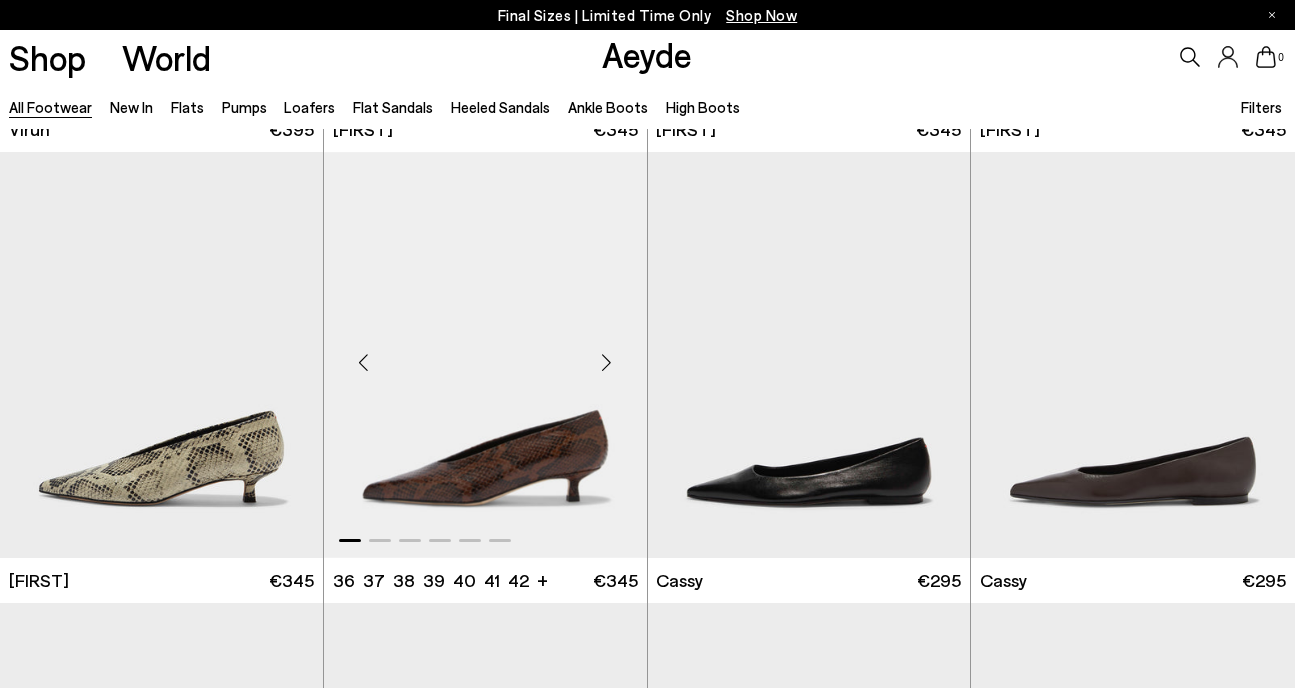 click at bounding box center [607, 363] 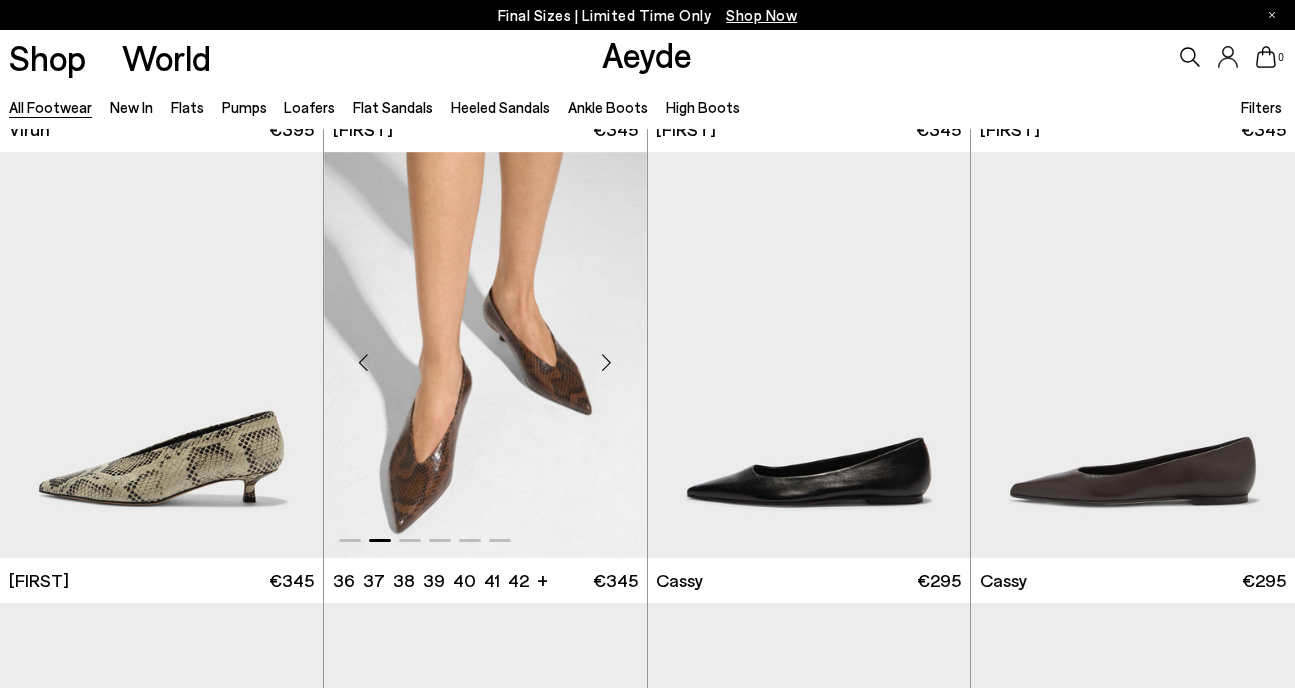 click at bounding box center [607, 363] 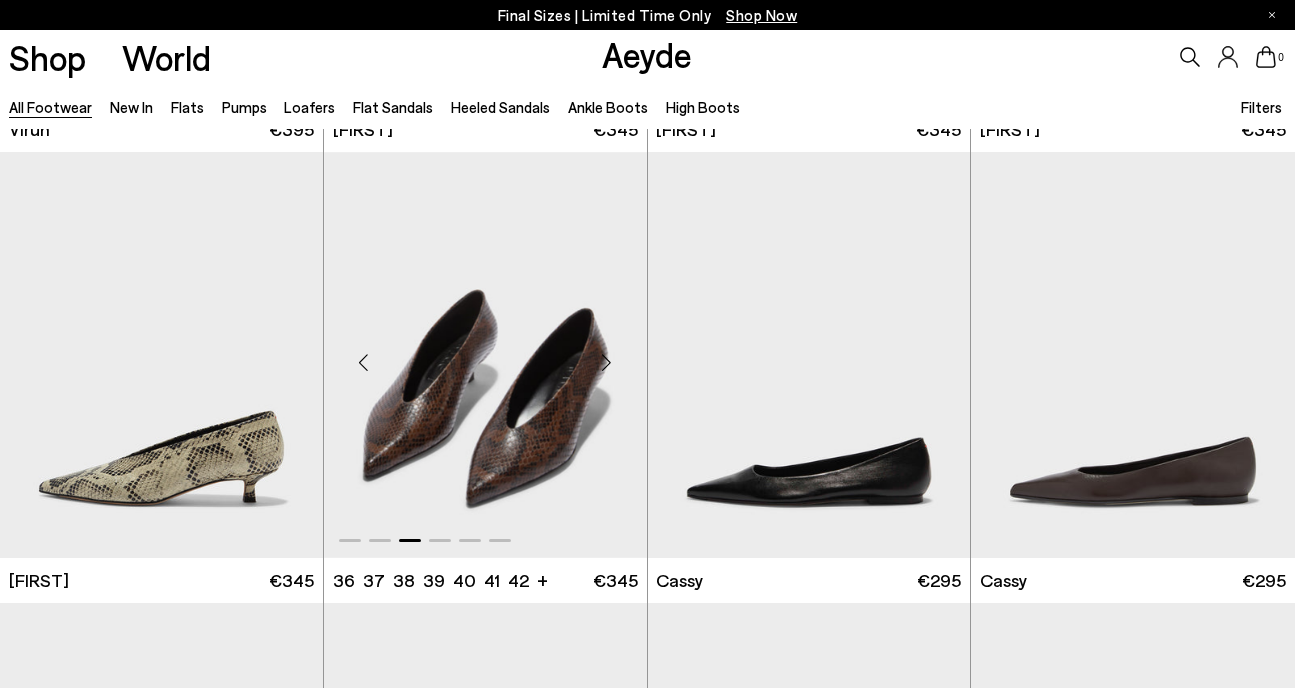 click at bounding box center [607, 363] 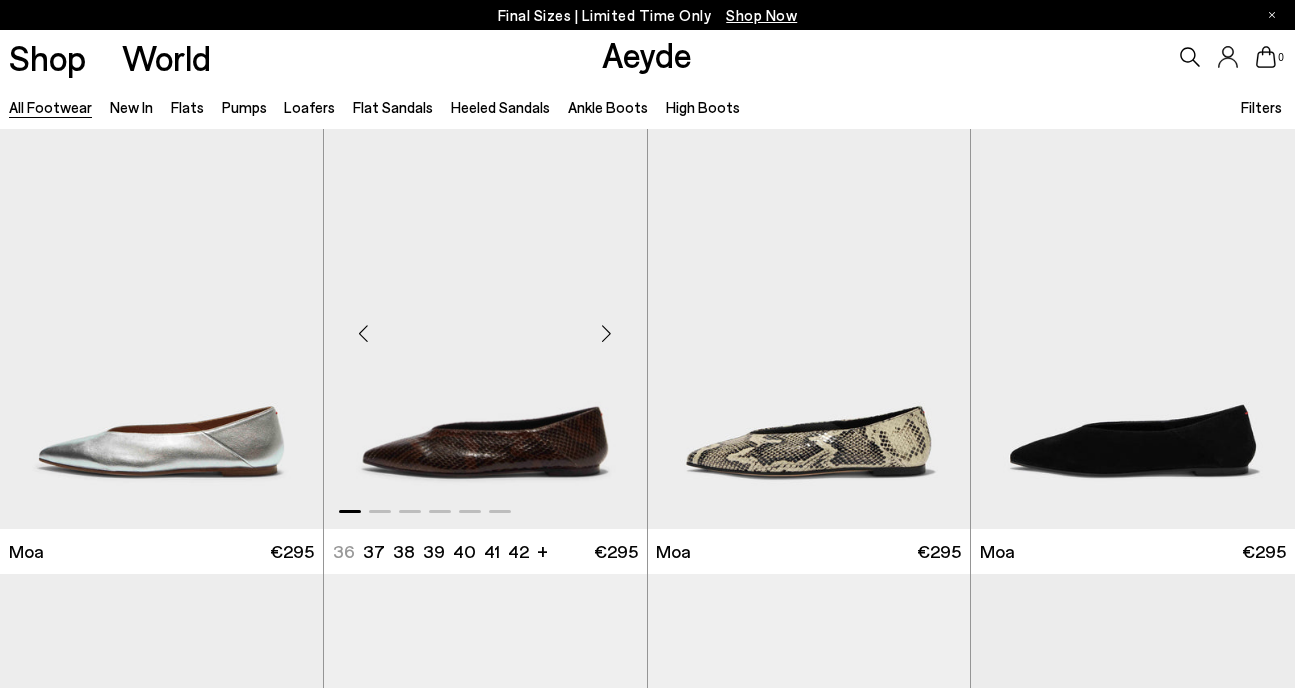 scroll, scrollTop: 4999, scrollLeft: 0, axis: vertical 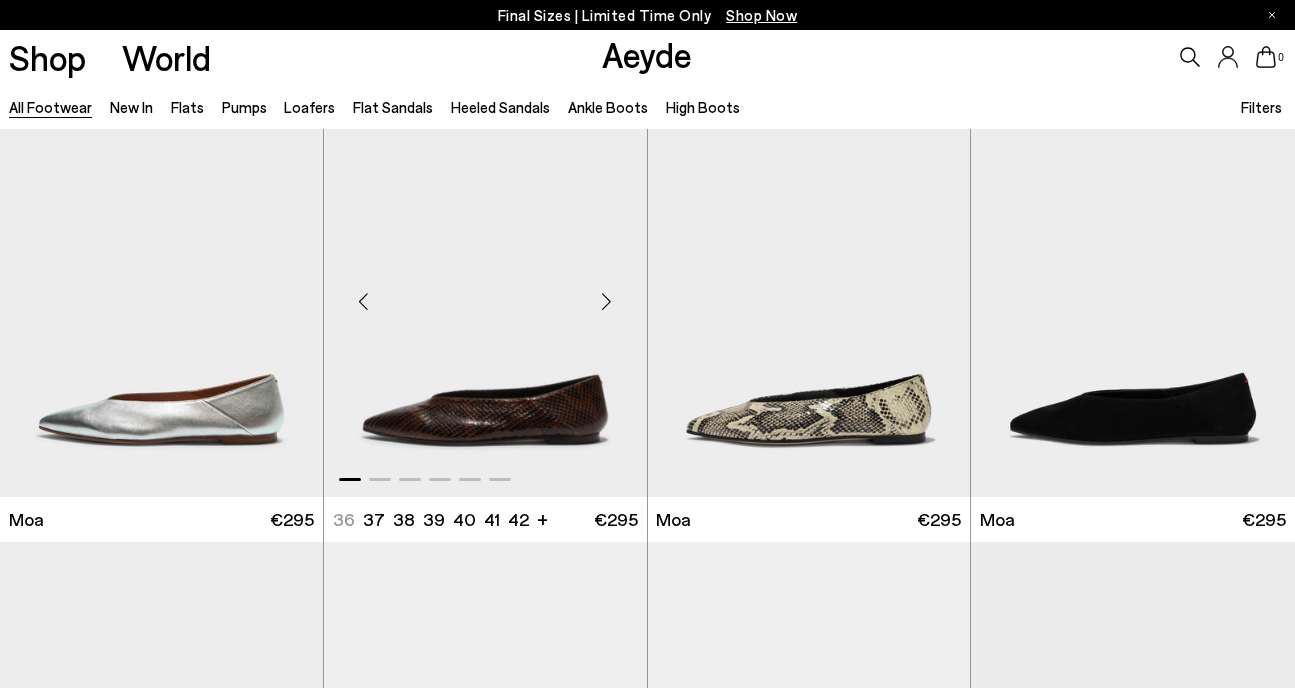 click at bounding box center (607, 302) 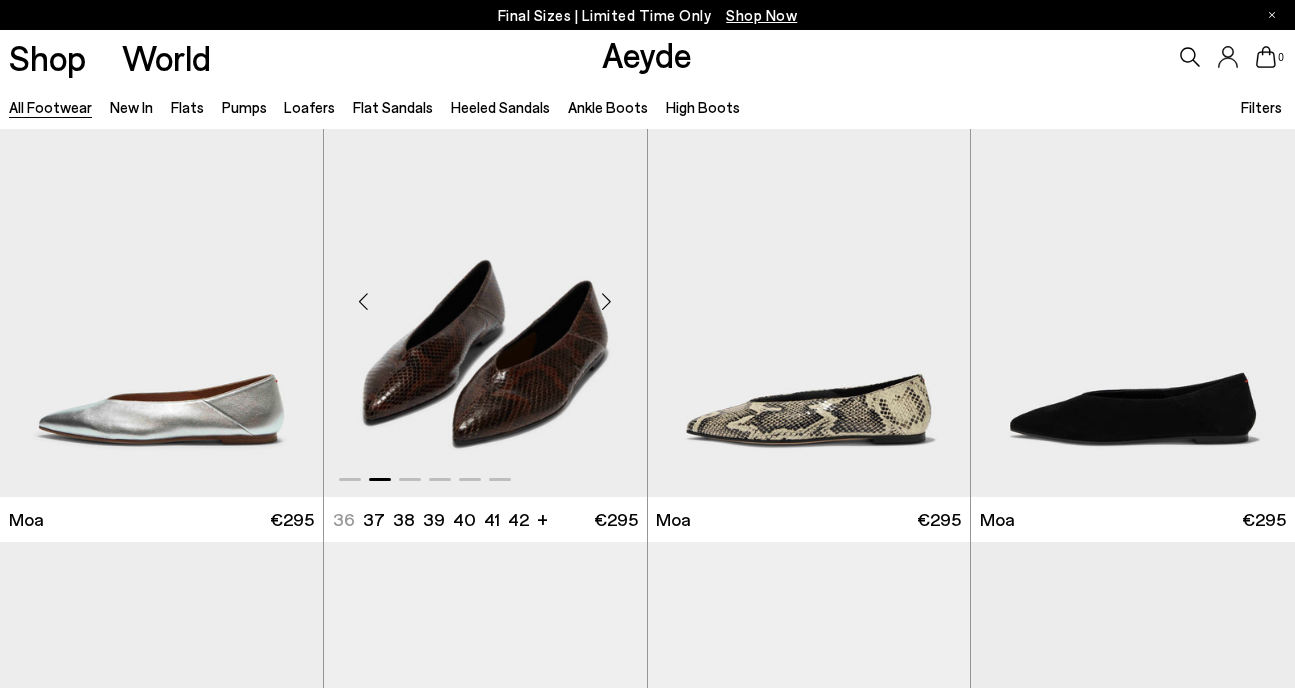click at bounding box center [607, 302] 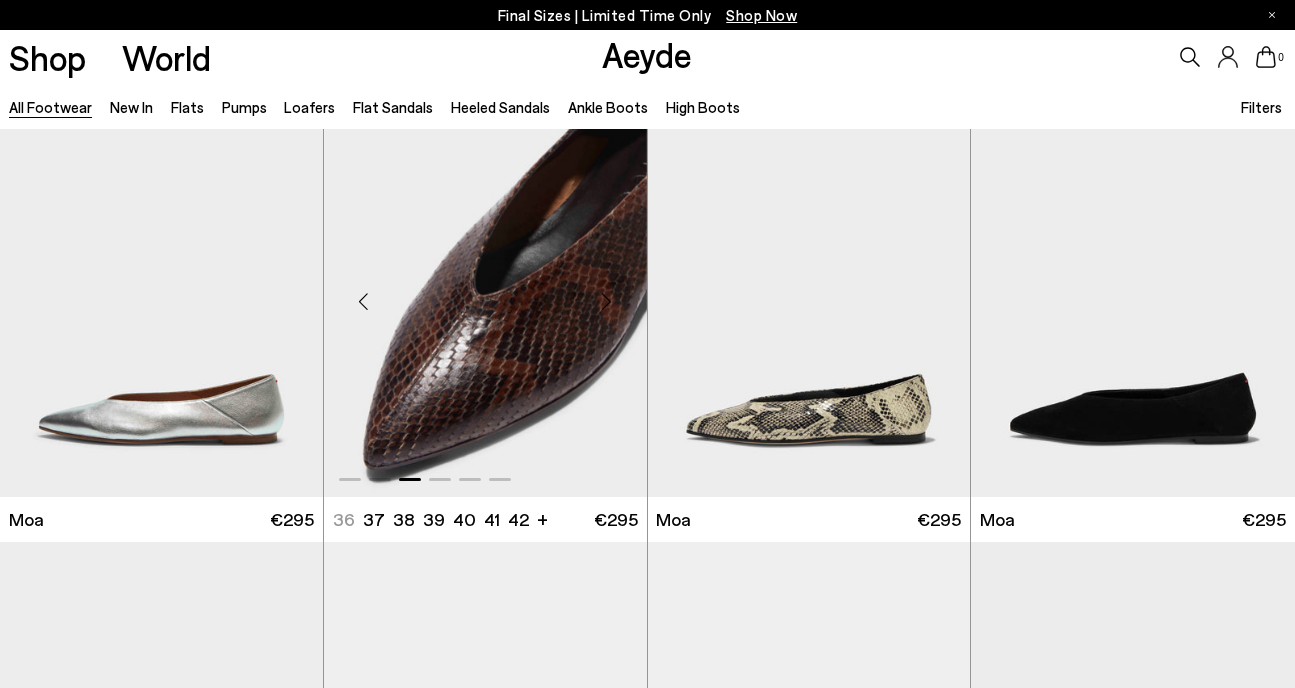 click at bounding box center (607, 302) 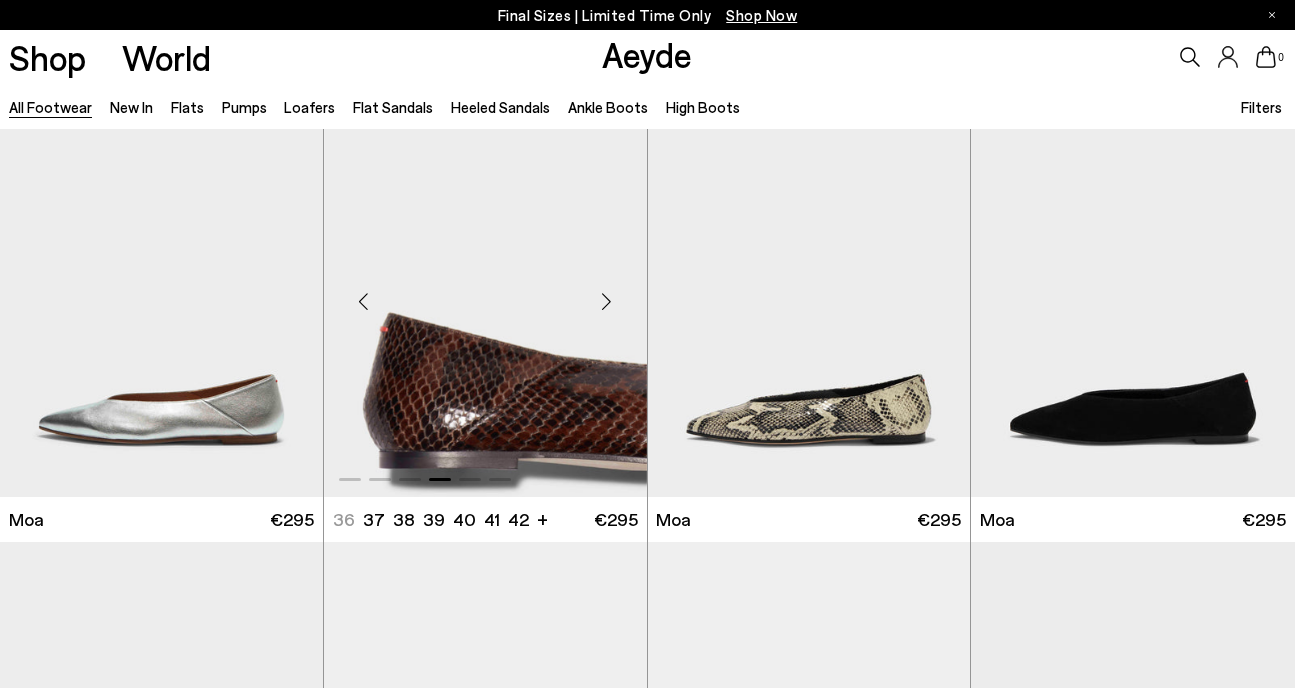 click at bounding box center [607, 302] 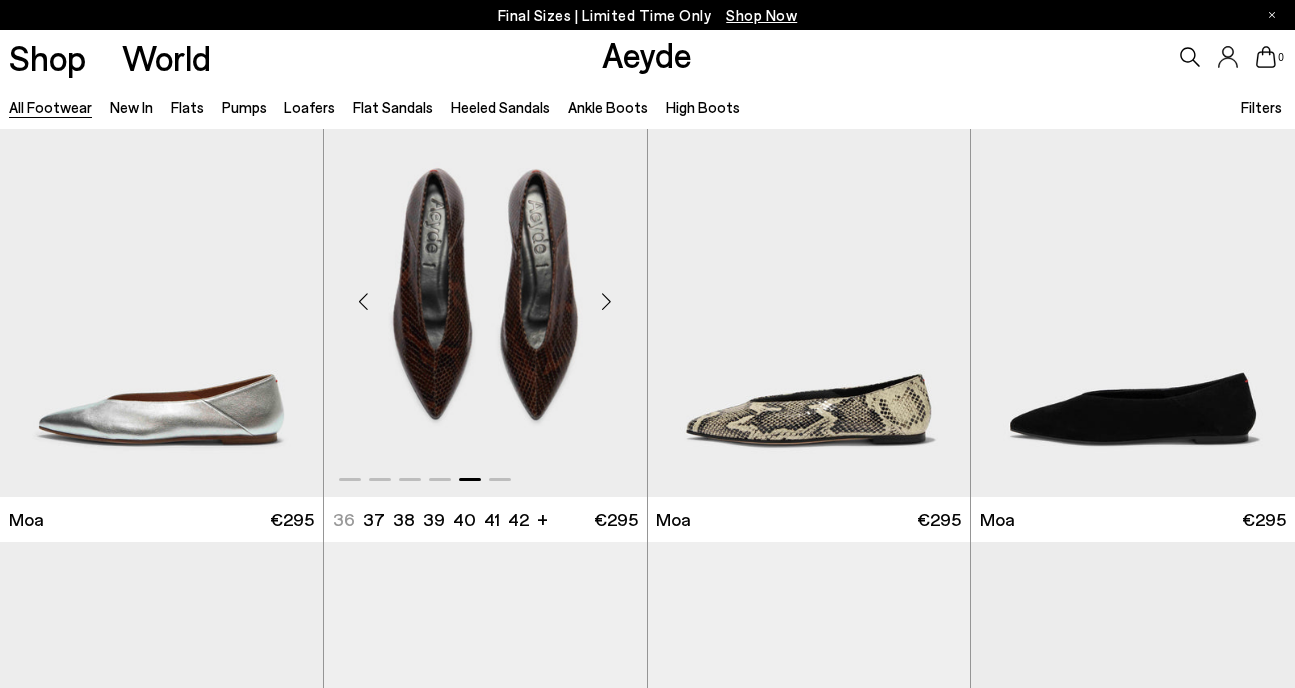 click at bounding box center [607, 302] 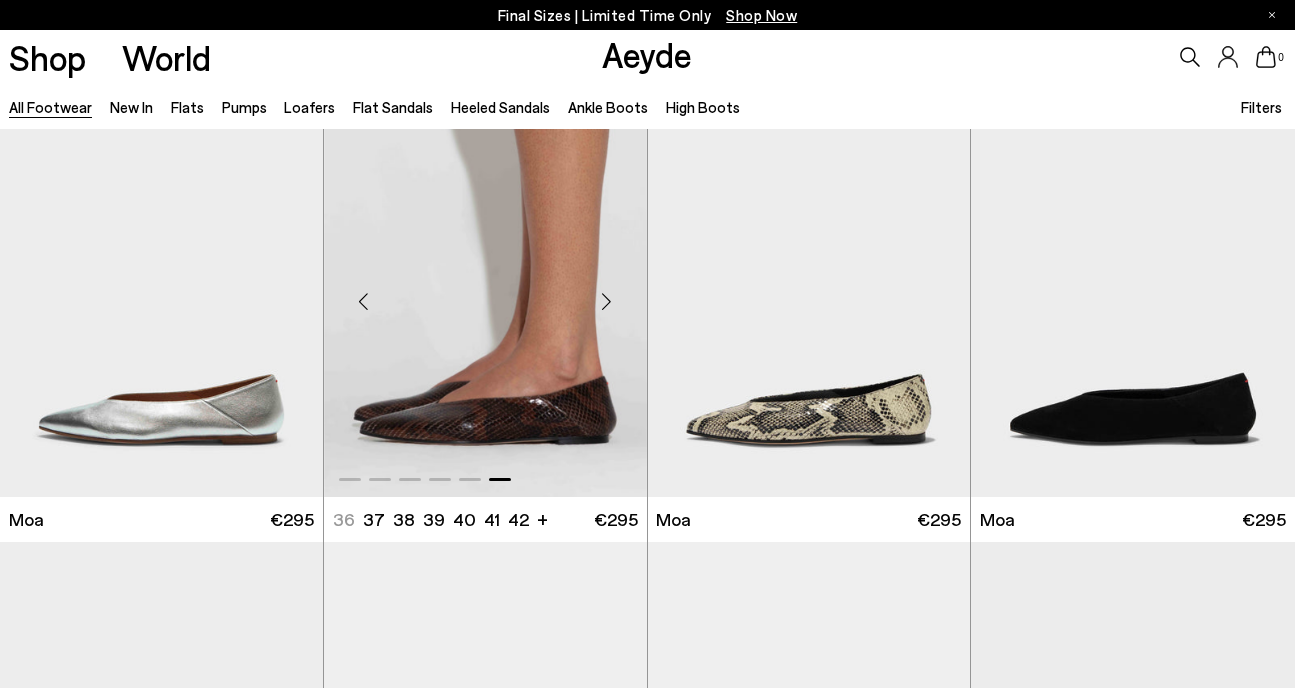 click at bounding box center [607, 302] 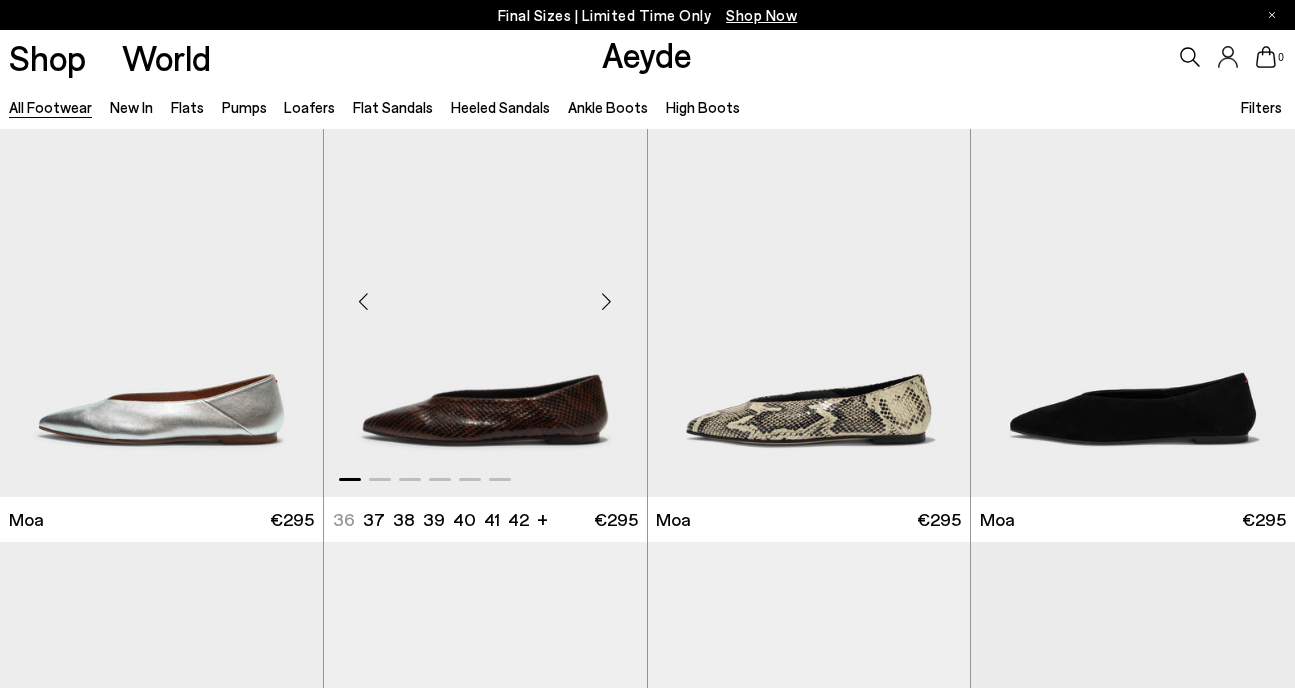 click at bounding box center (607, 302) 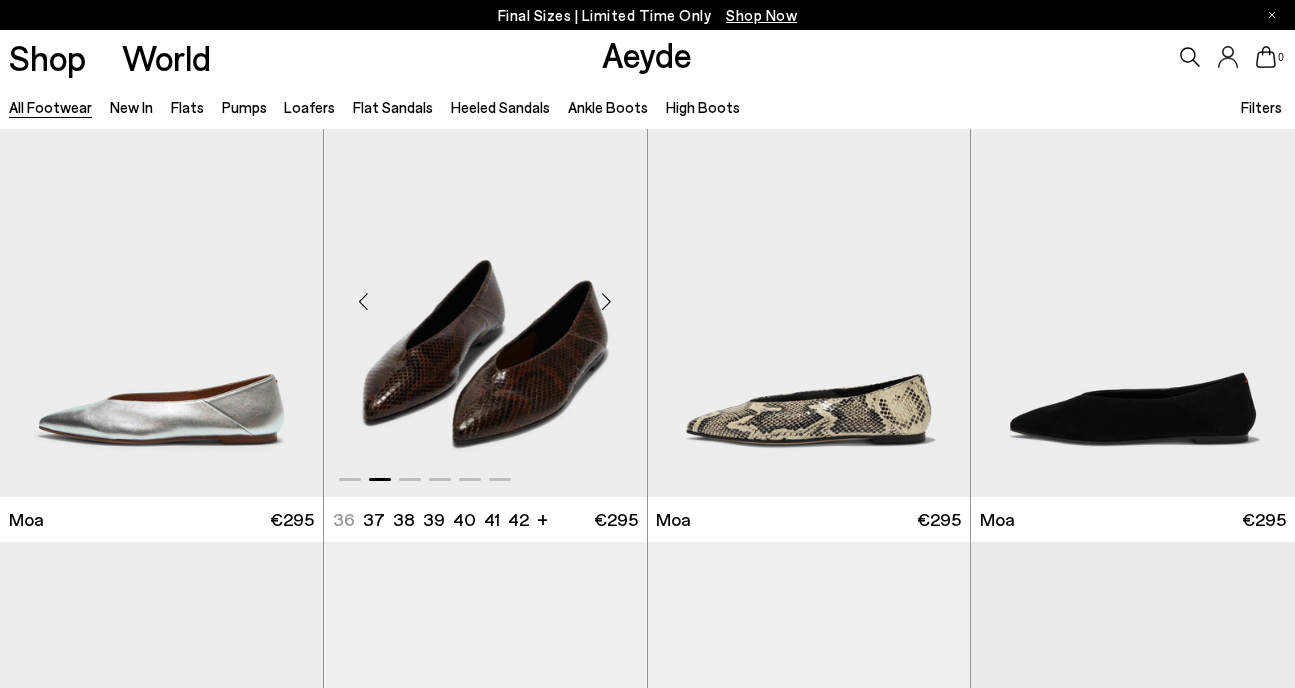 click at bounding box center [607, 302] 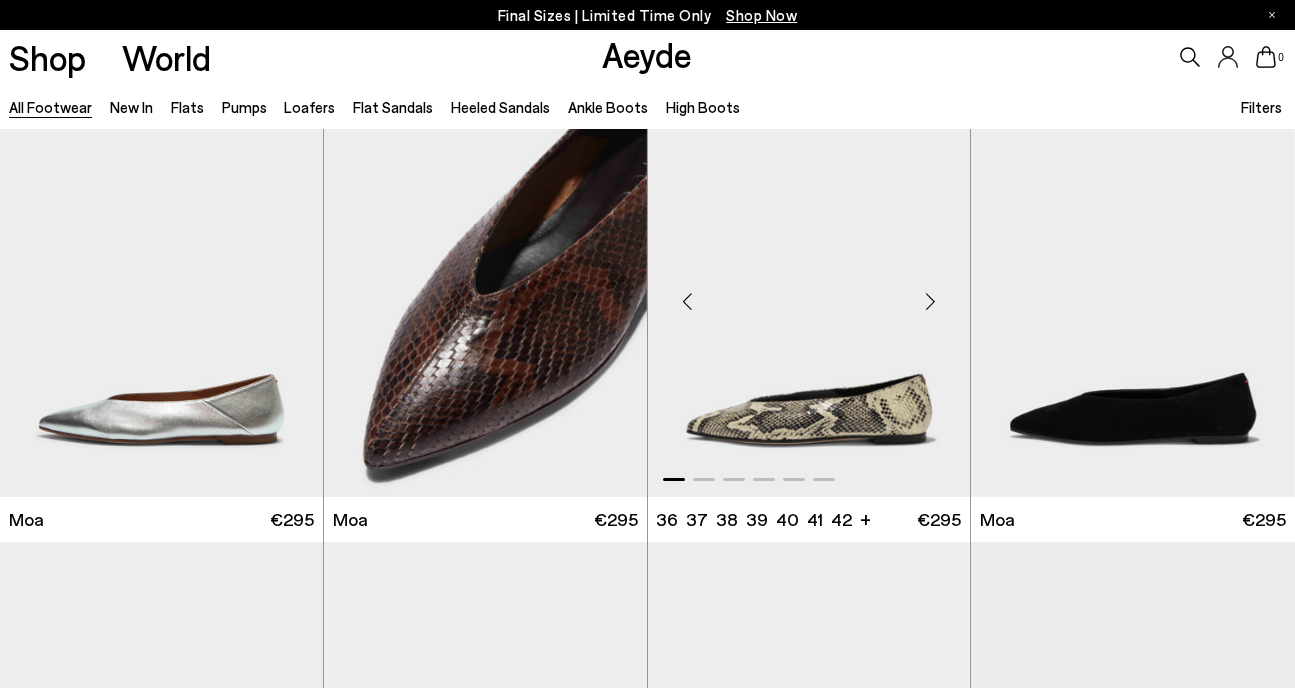 click at bounding box center (930, 302) 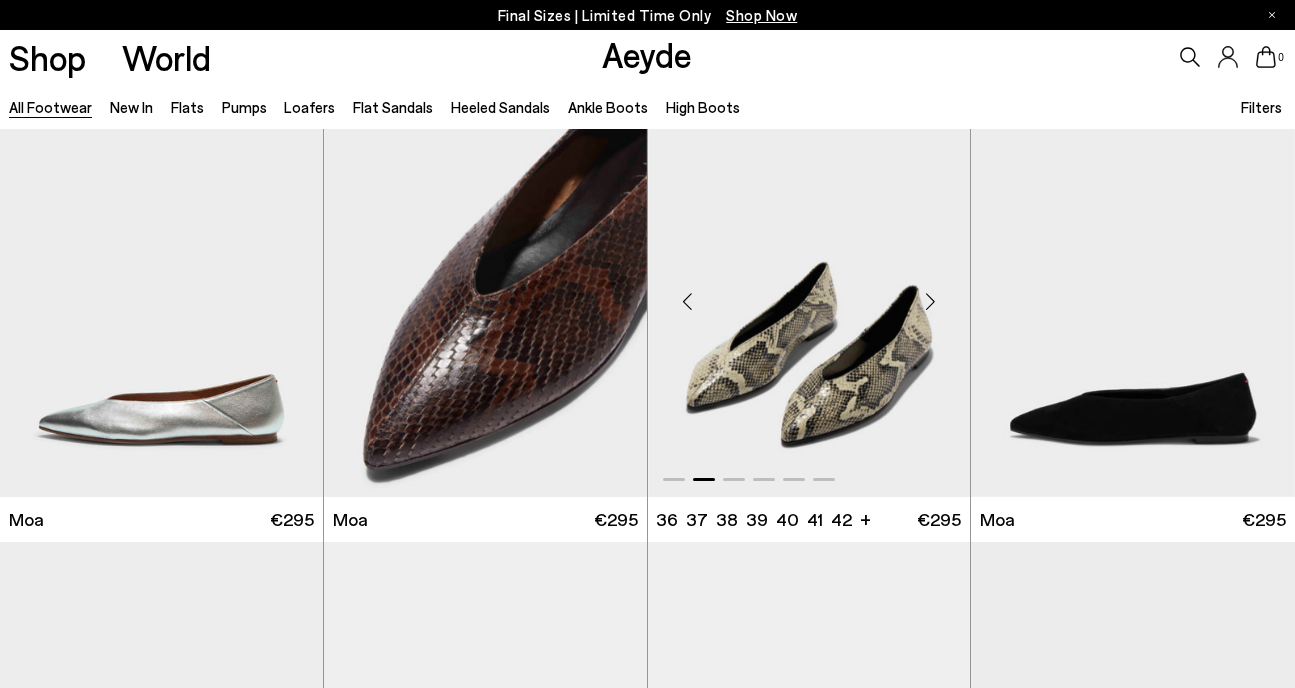 click at bounding box center [930, 302] 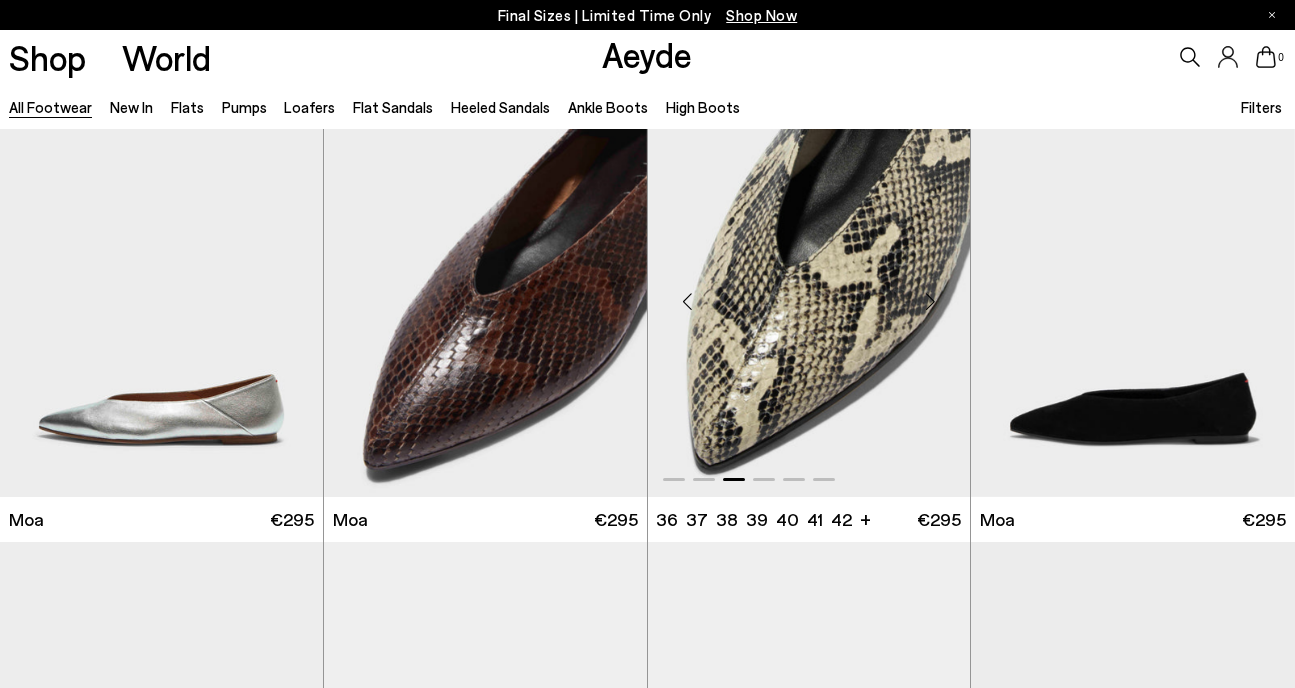 click at bounding box center [930, 302] 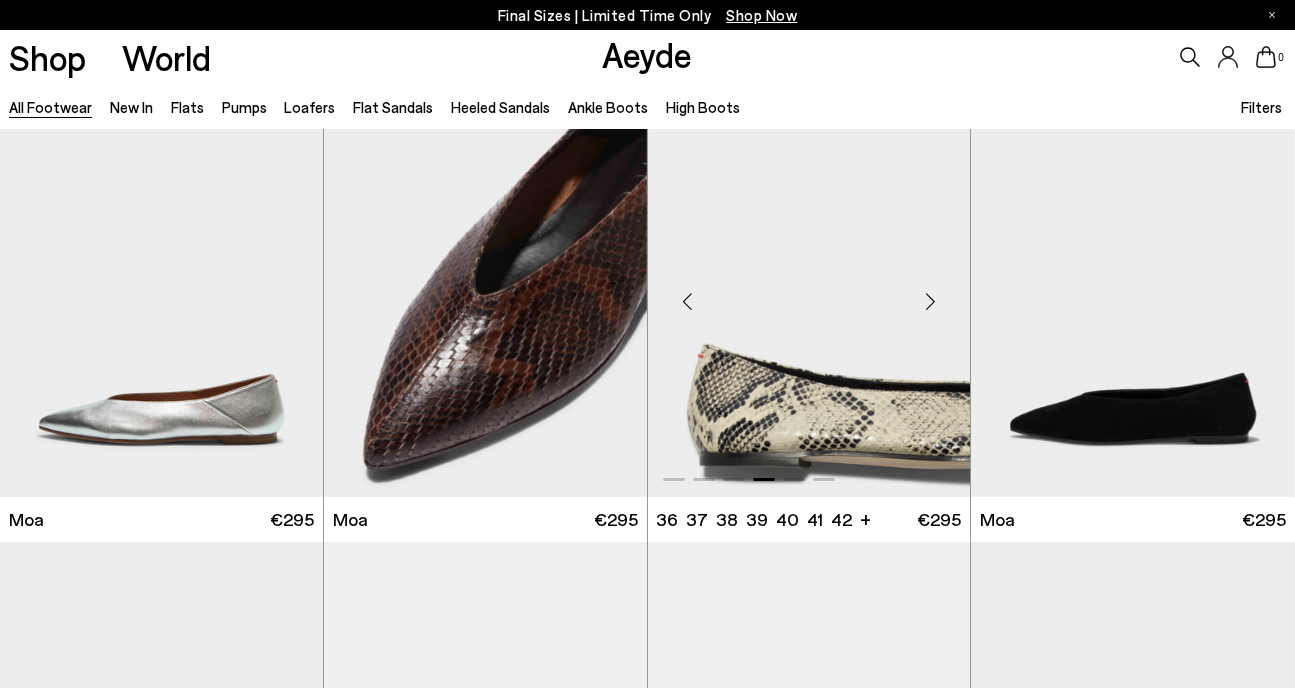 click at bounding box center [930, 302] 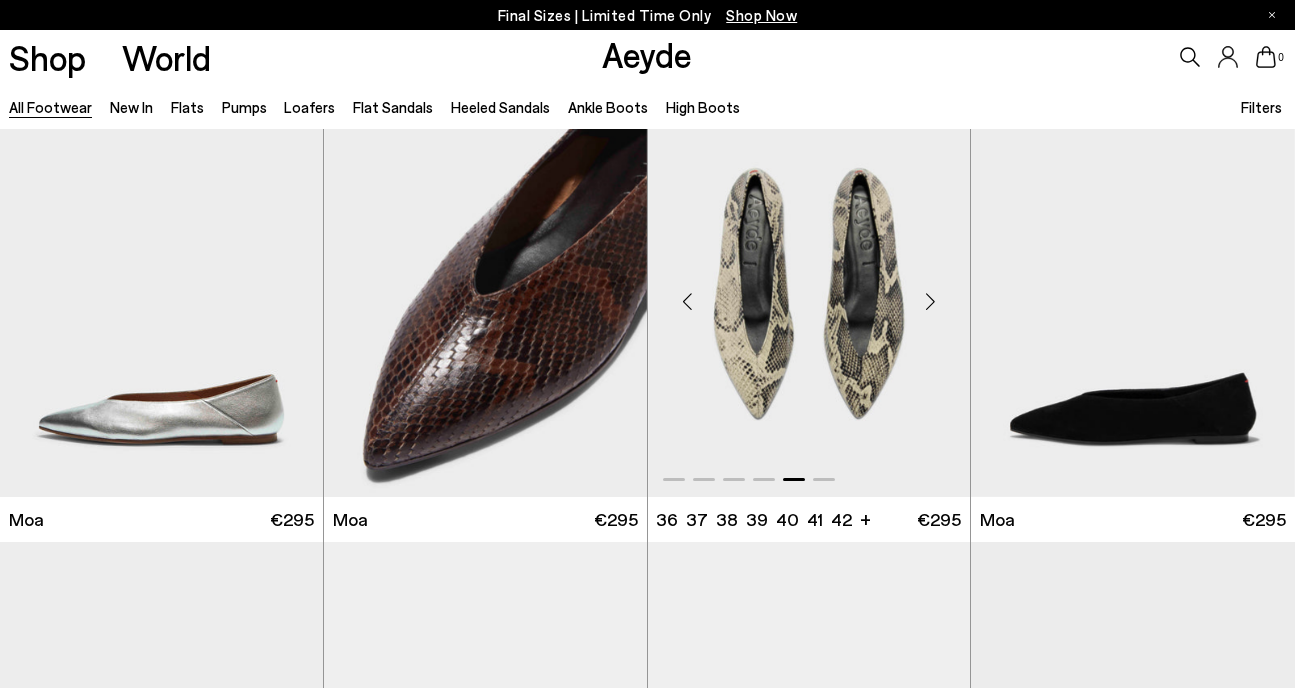 click at bounding box center [930, 302] 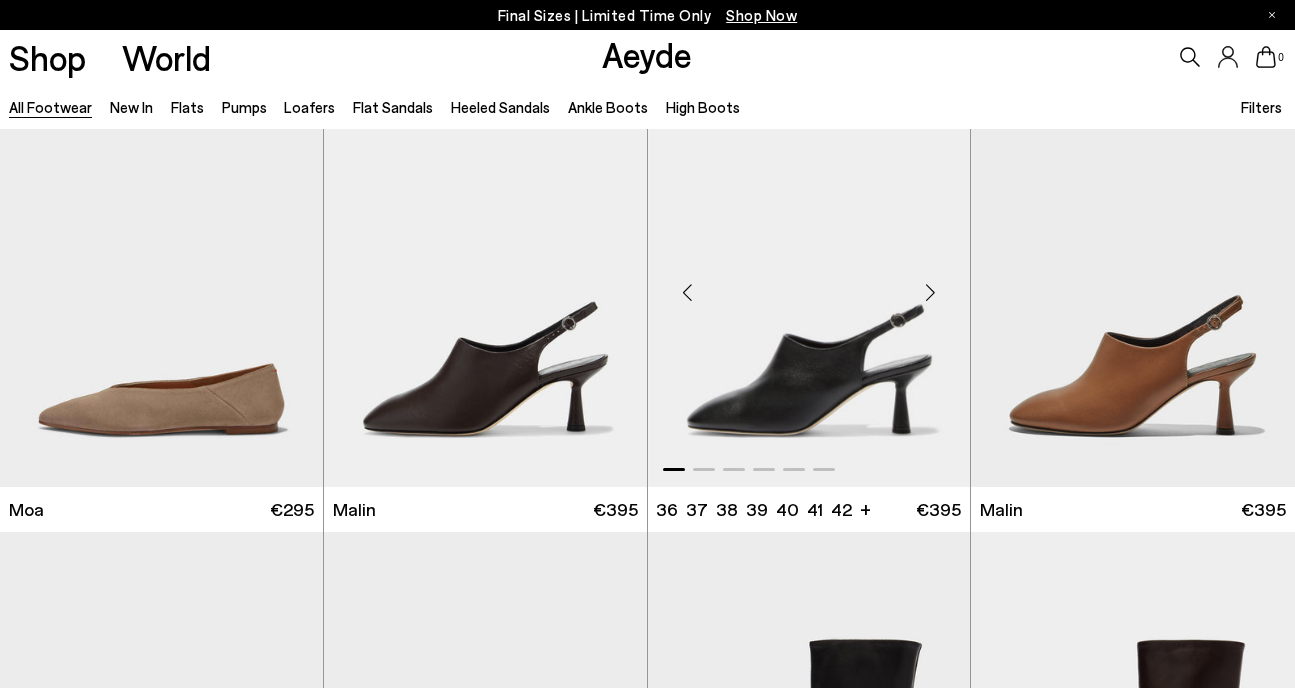 scroll, scrollTop: 5545, scrollLeft: 0, axis: vertical 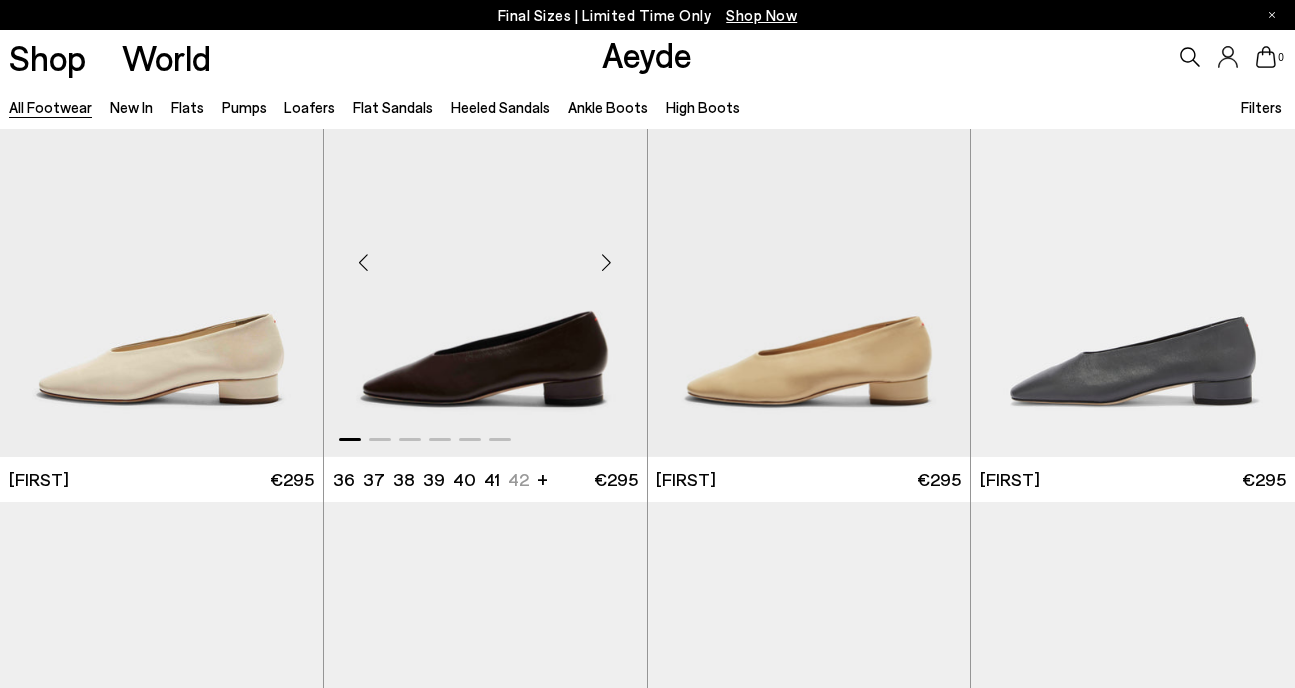 click at bounding box center (607, 262) 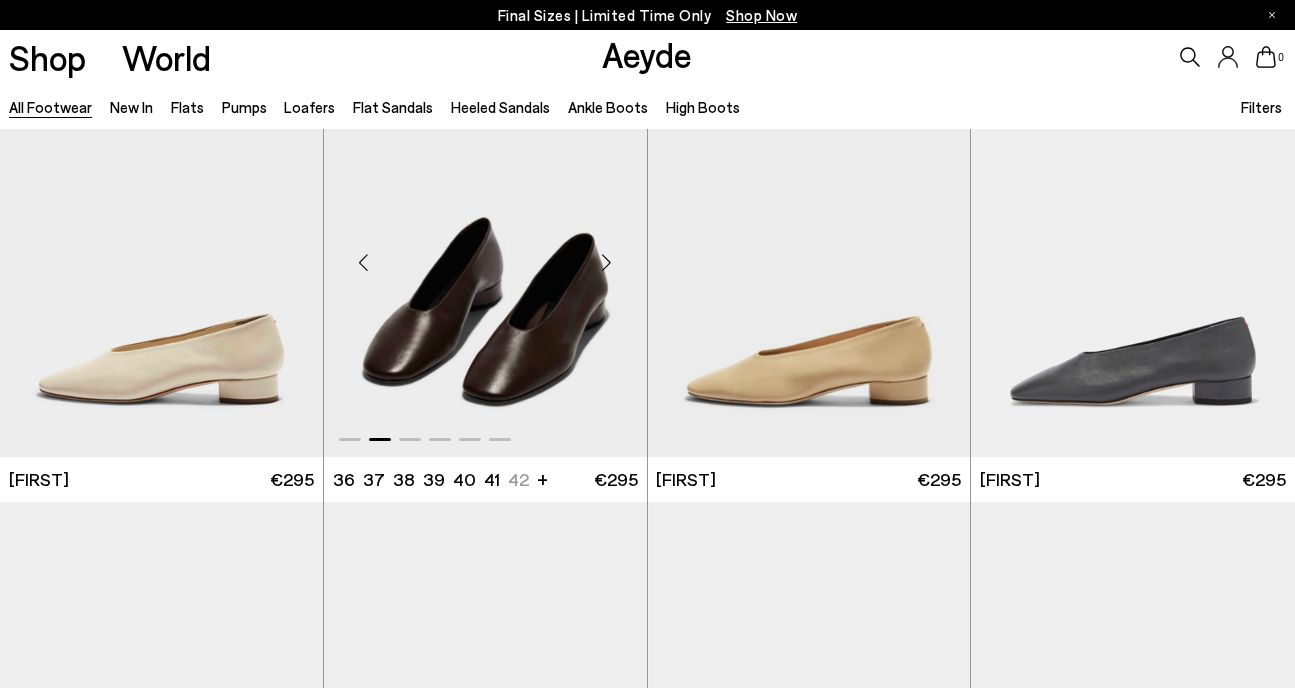 click at bounding box center [607, 262] 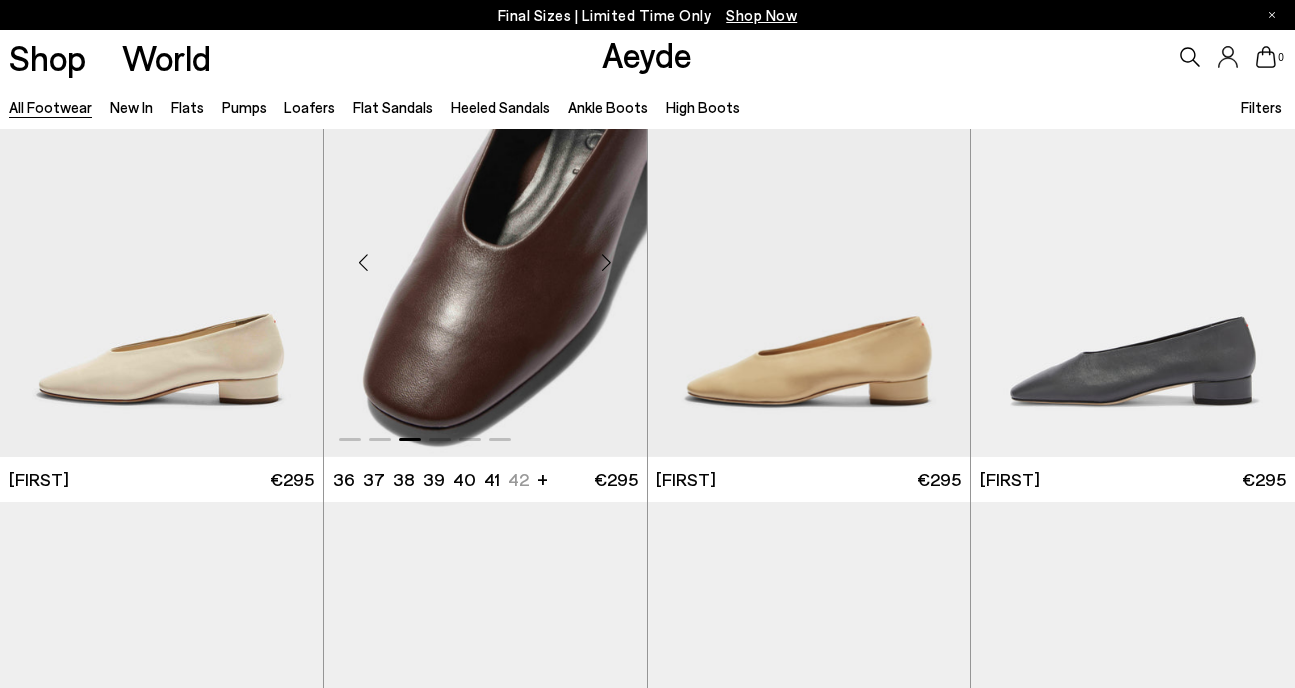 click at bounding box center [607, 262] 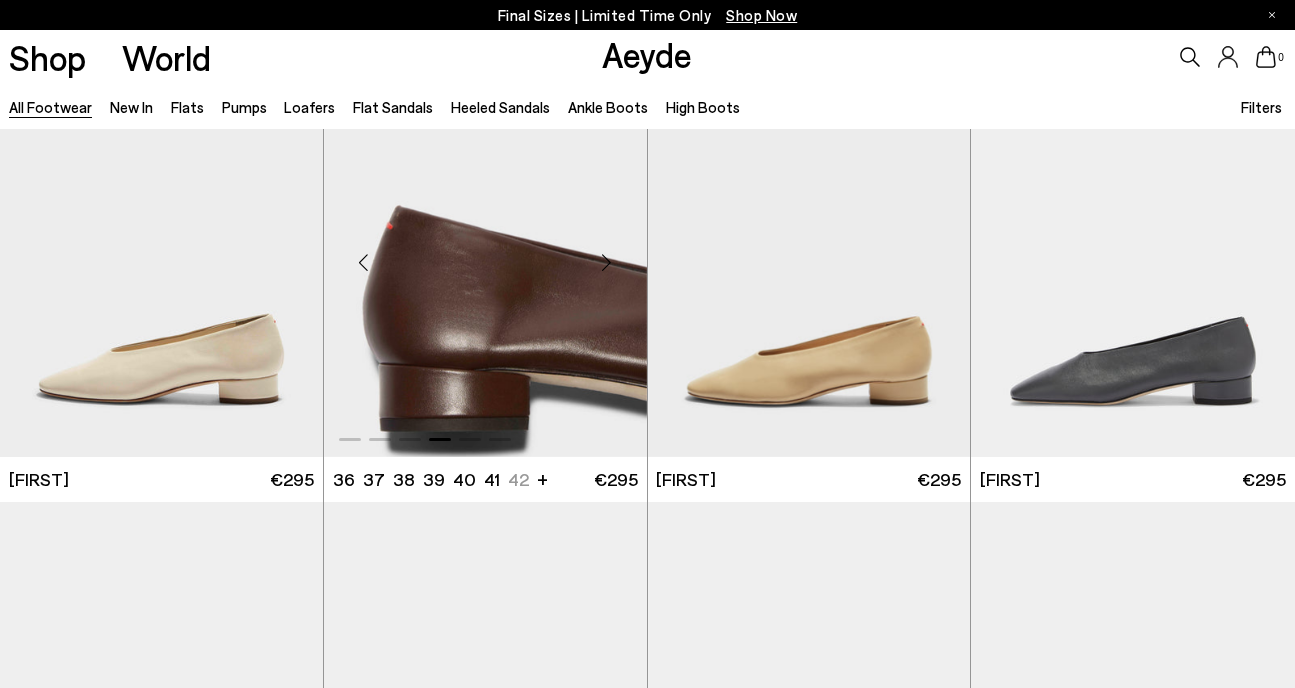 click at bounding box center [607, 262] 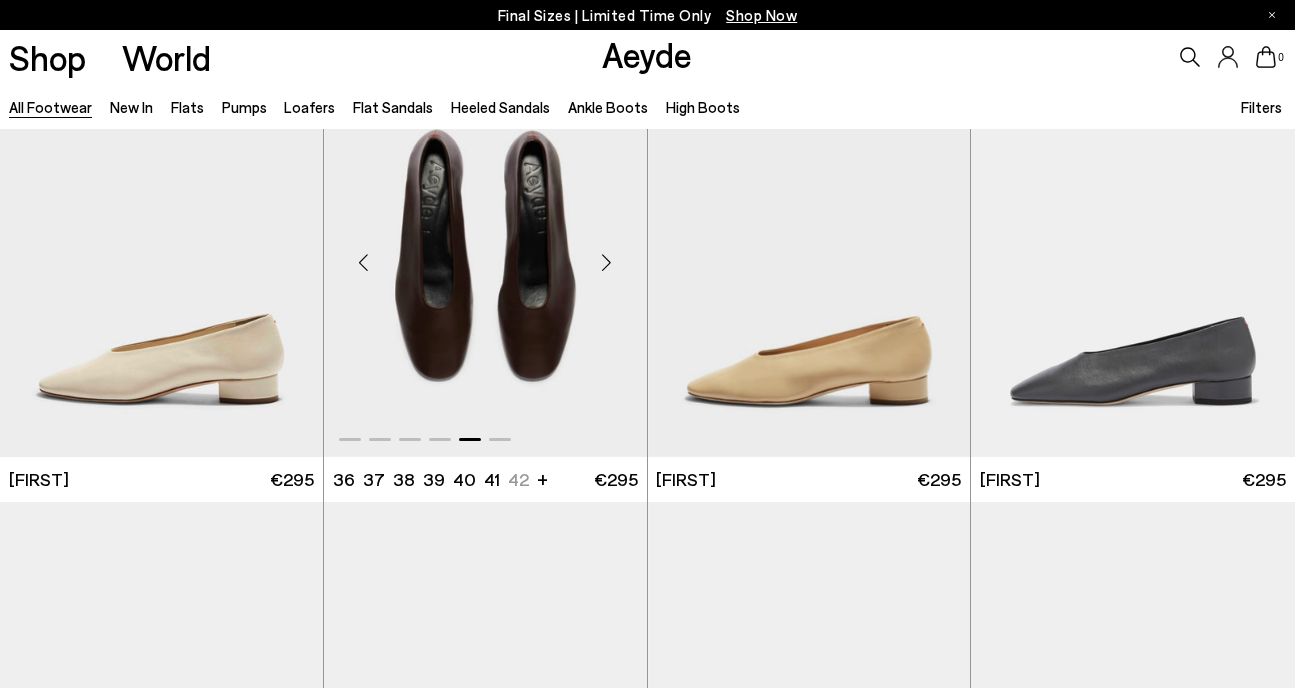 click at bounding box center [607, 262] 